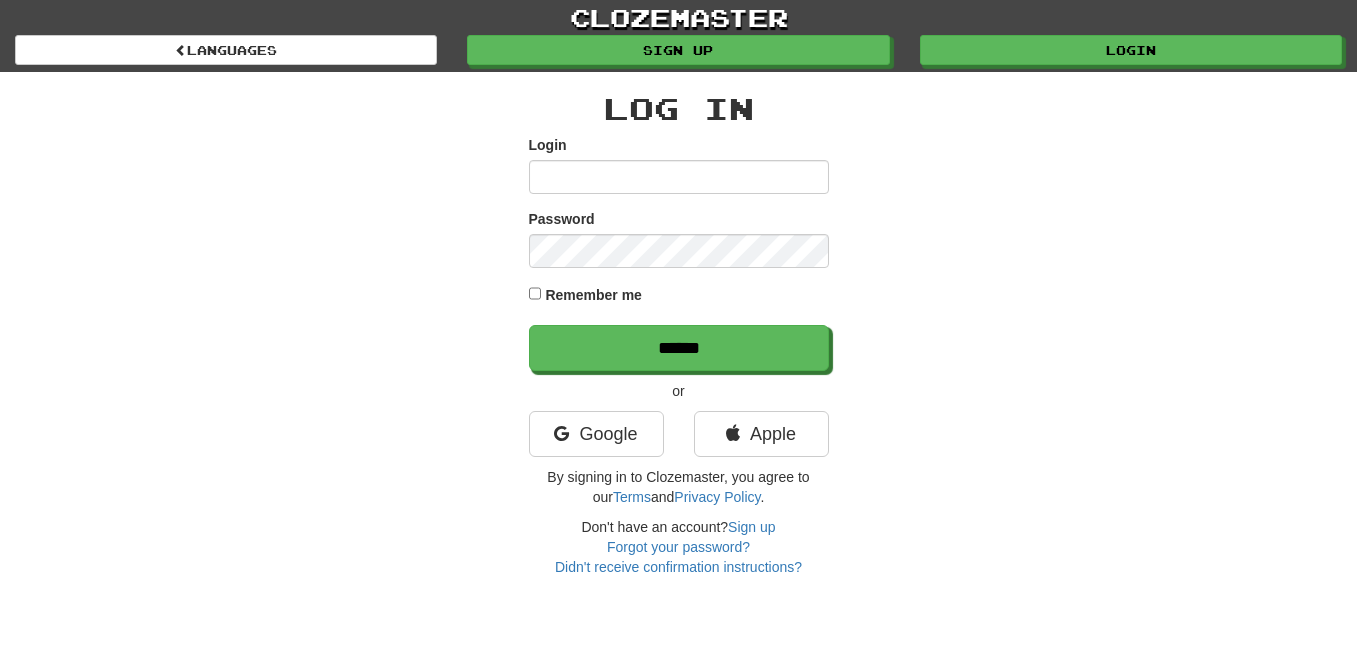 scroll, scrollTop: 0, scrollLeft: 0, axis: both 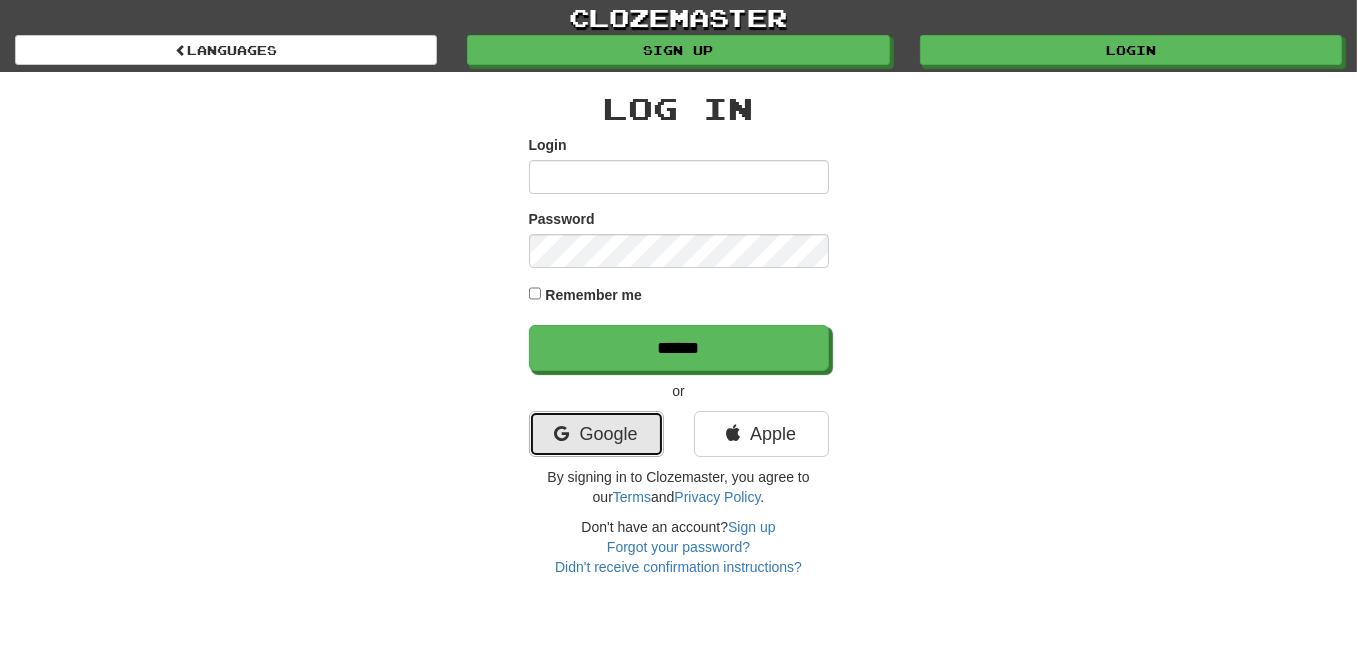 click on "Google" at bounding box center [596, 434] 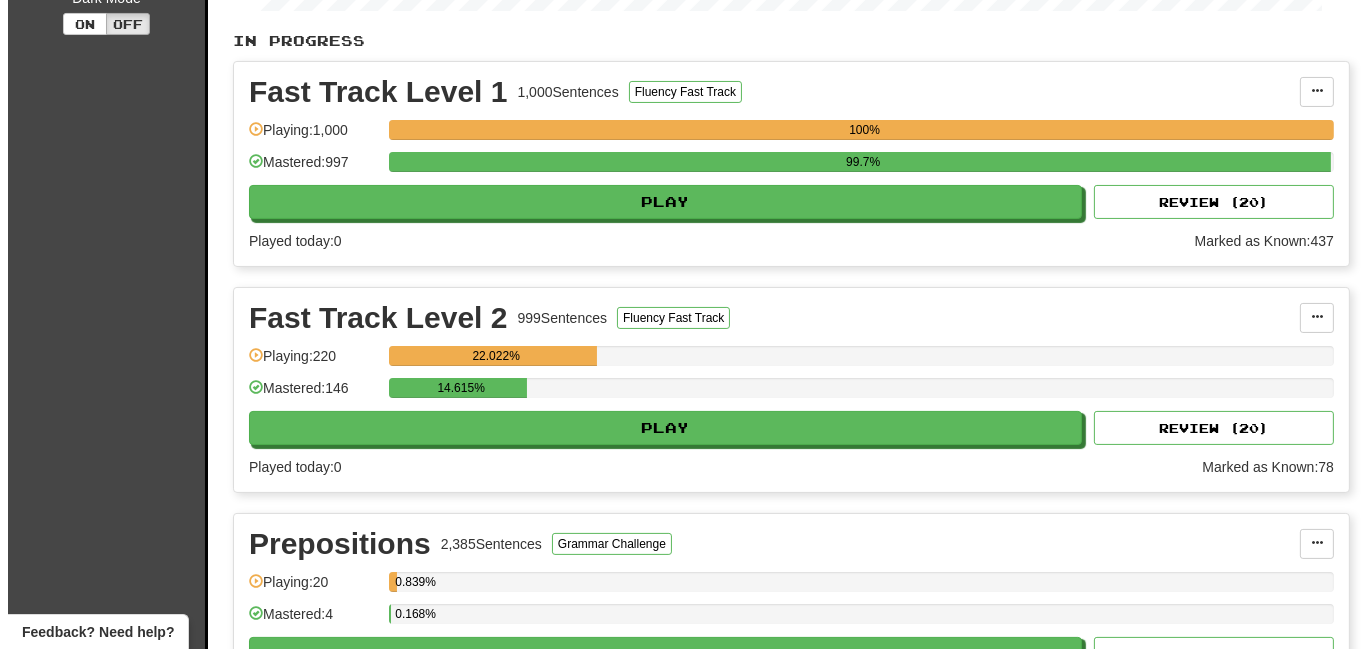 scroll, scrollTop: 0, scrollLeft: 0, axis: both 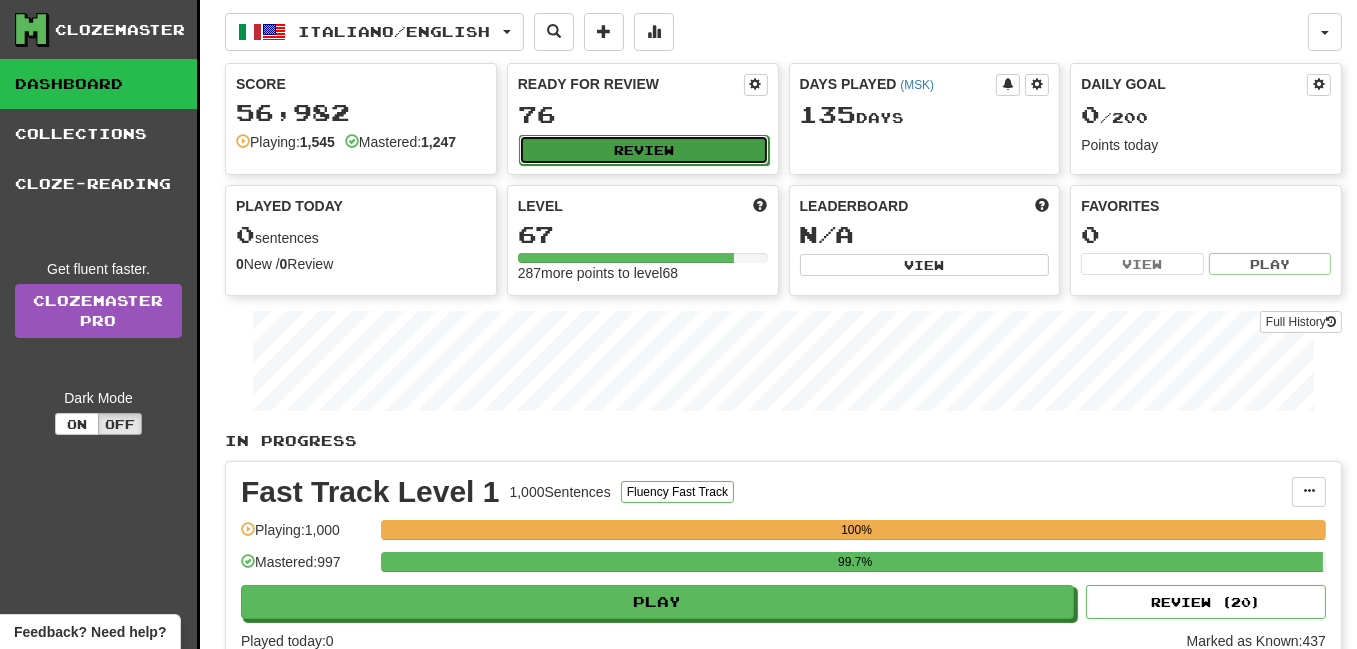 click on "Review" at bounding box center [644, 150] 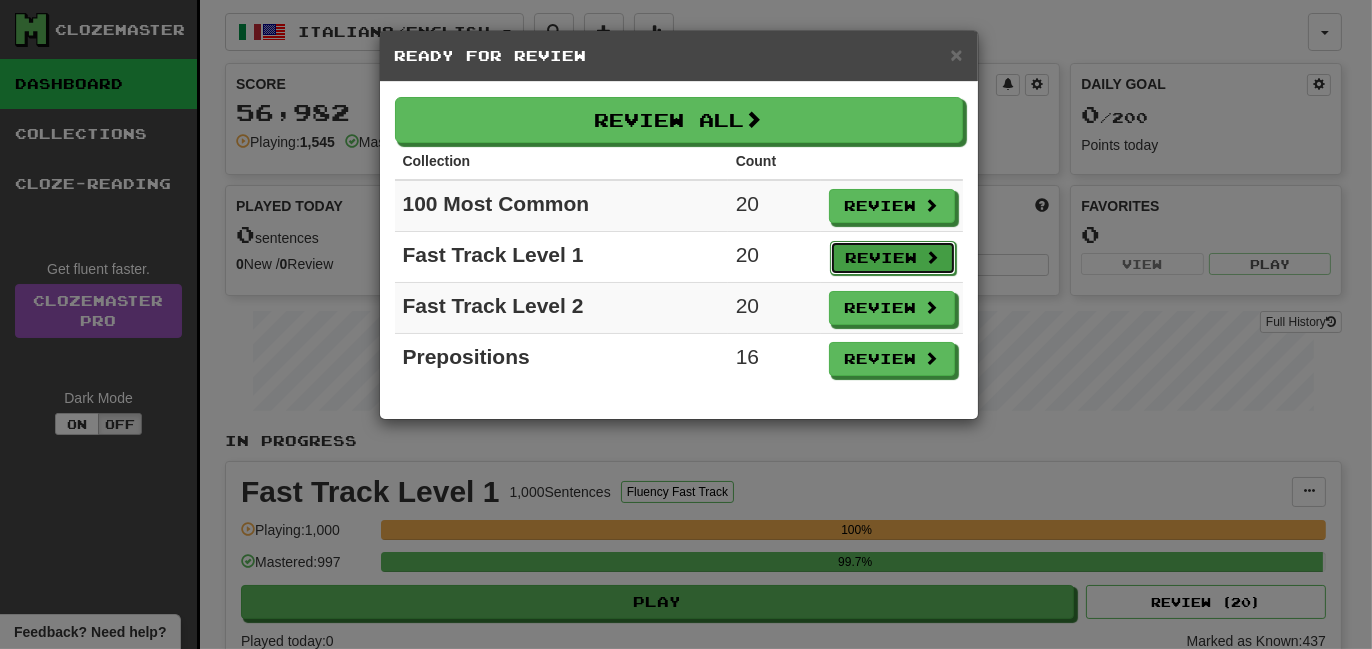 click on "Review" at bounding box center (893, 258) 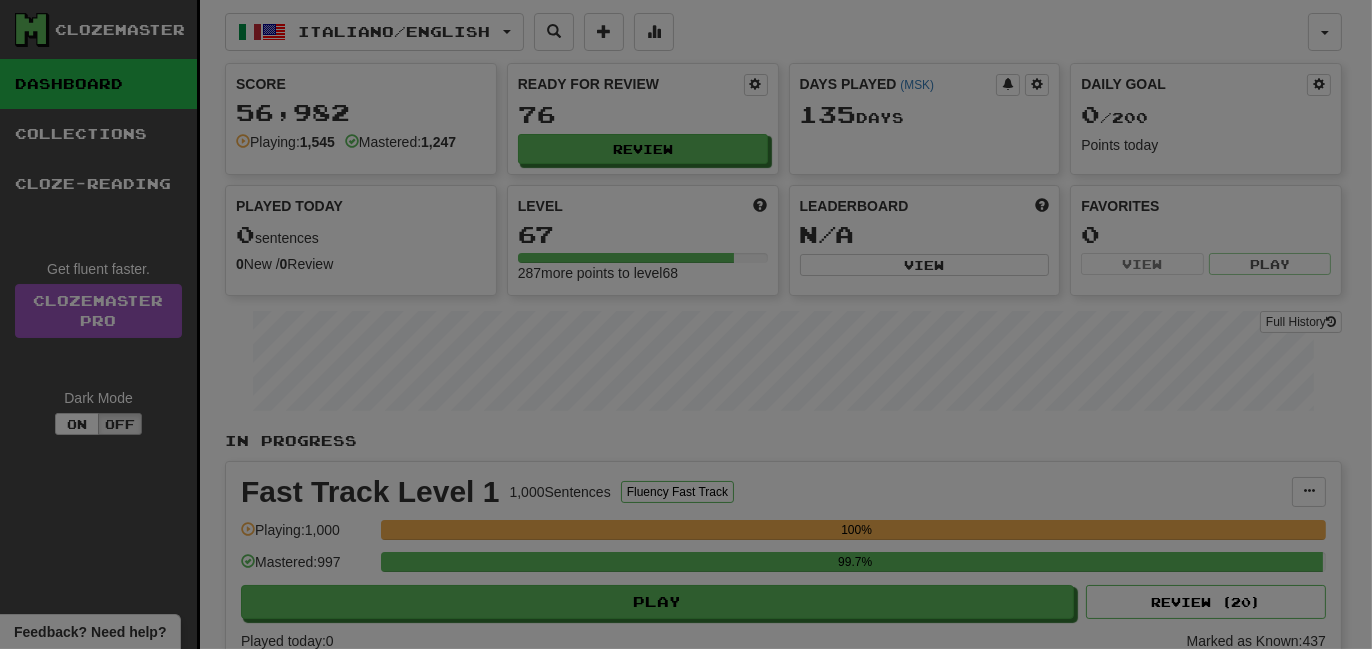 select on "**" 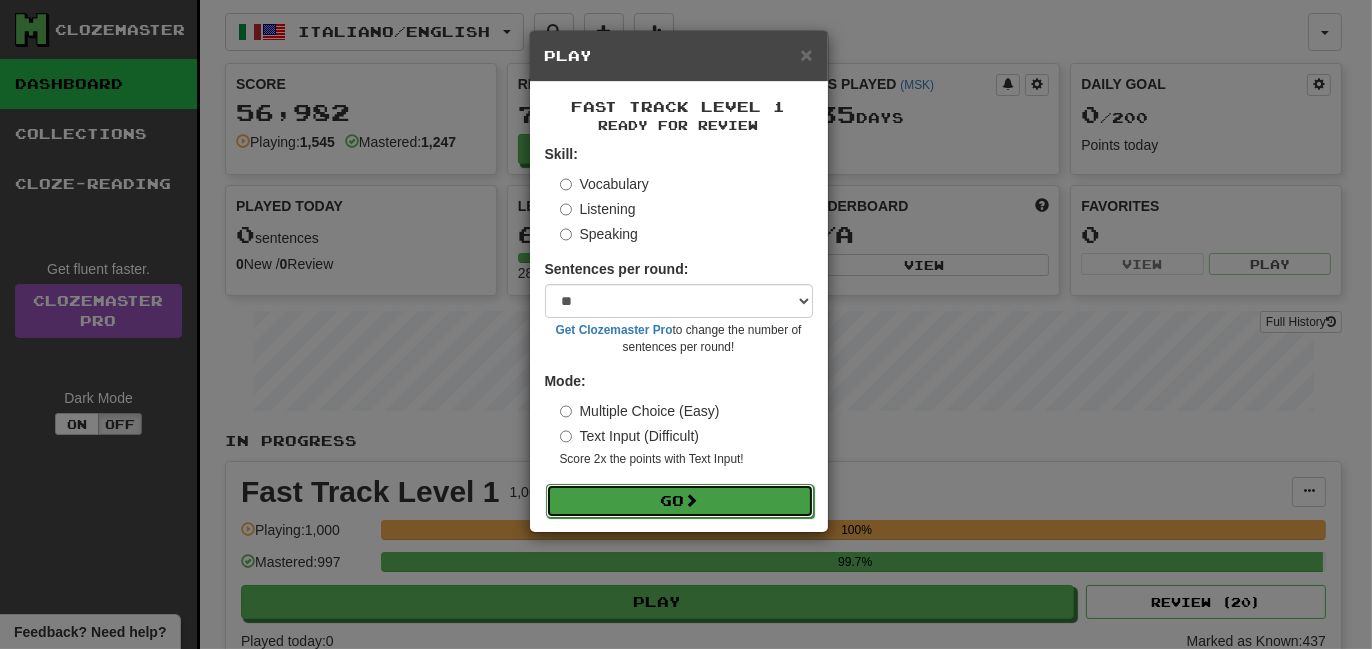 click on "Go" at bounding box center (680, 501) 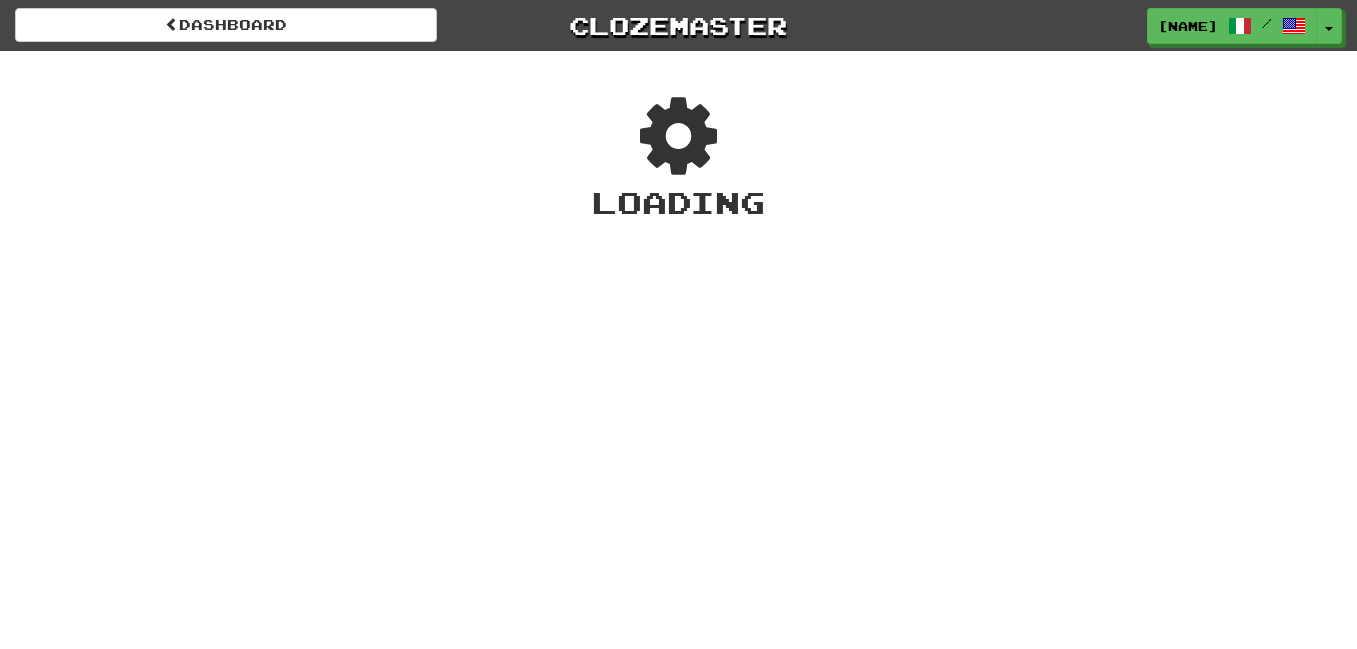 scroll, scrollTop: 0, scrollLeft: 0, axis: both 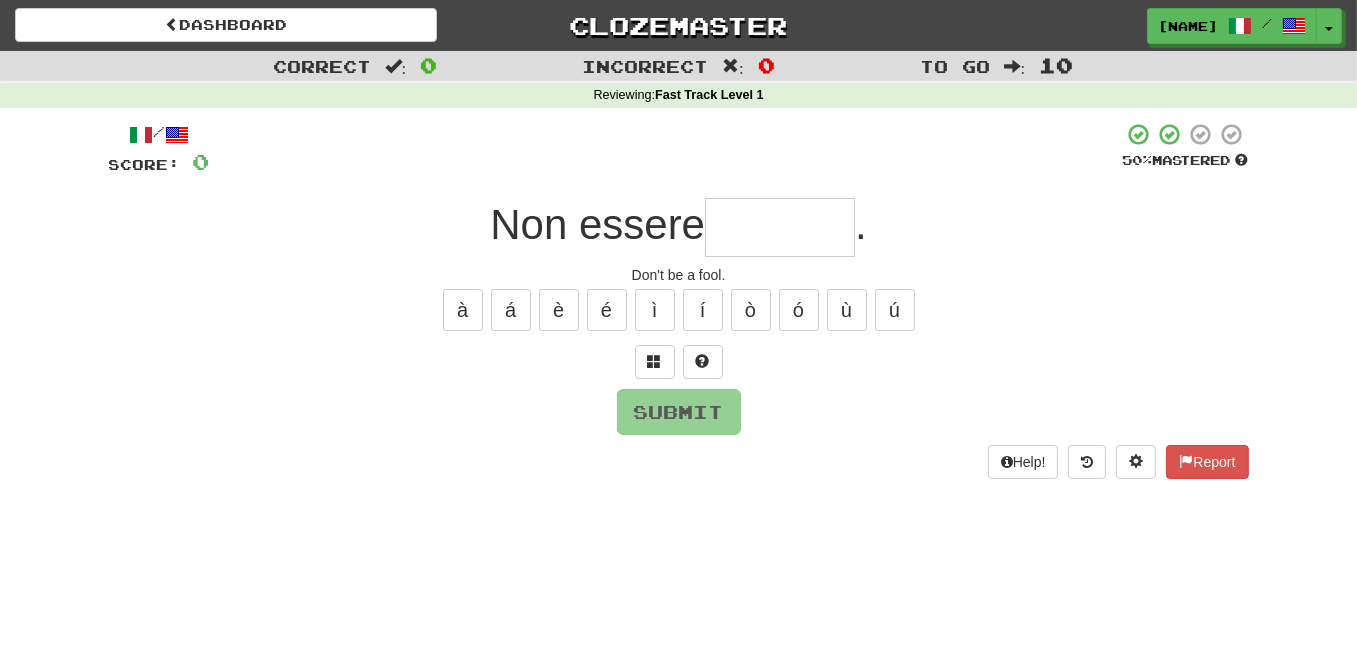 type on "*" 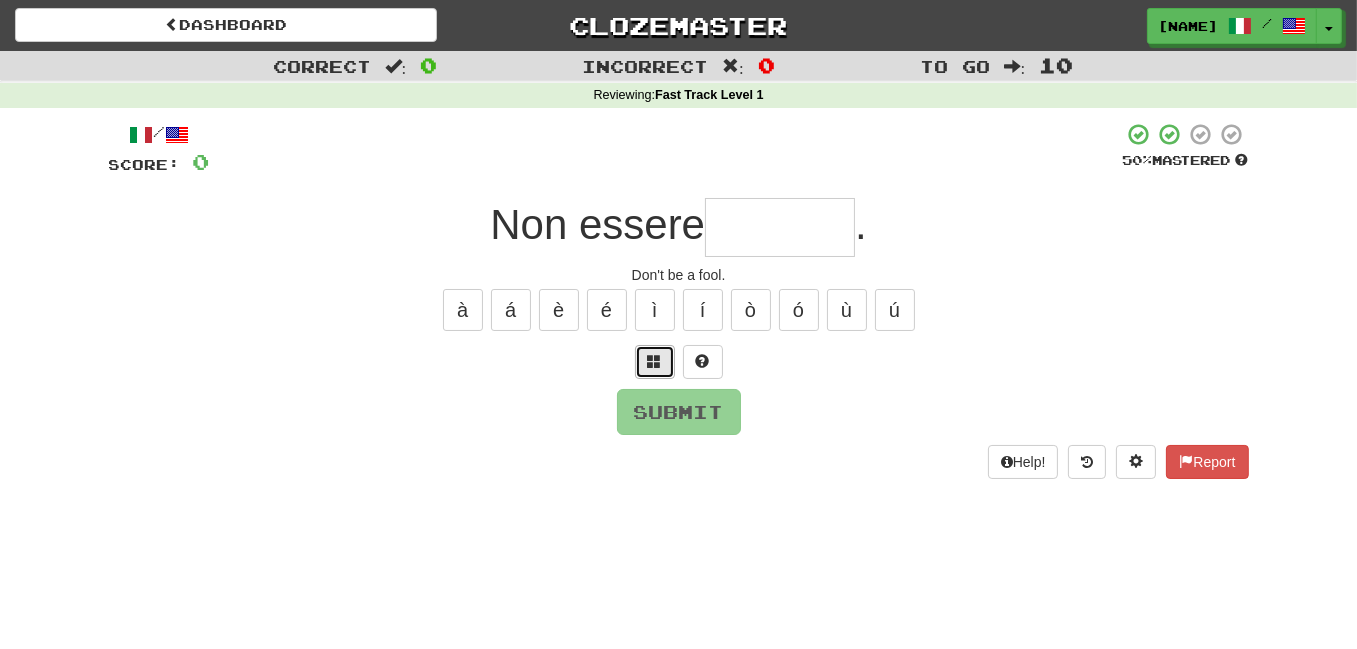 click at bounding box center (655, 362) 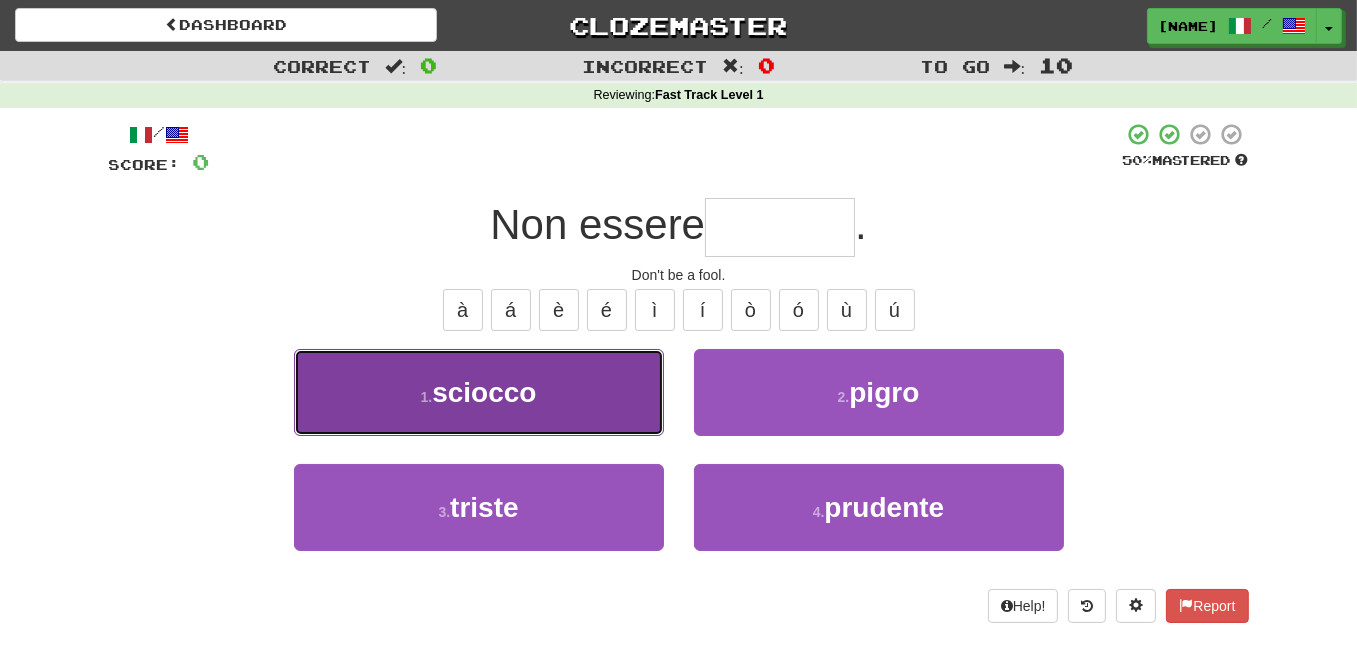 click on "1 .  sciocco" at bounding box center (479, 392) 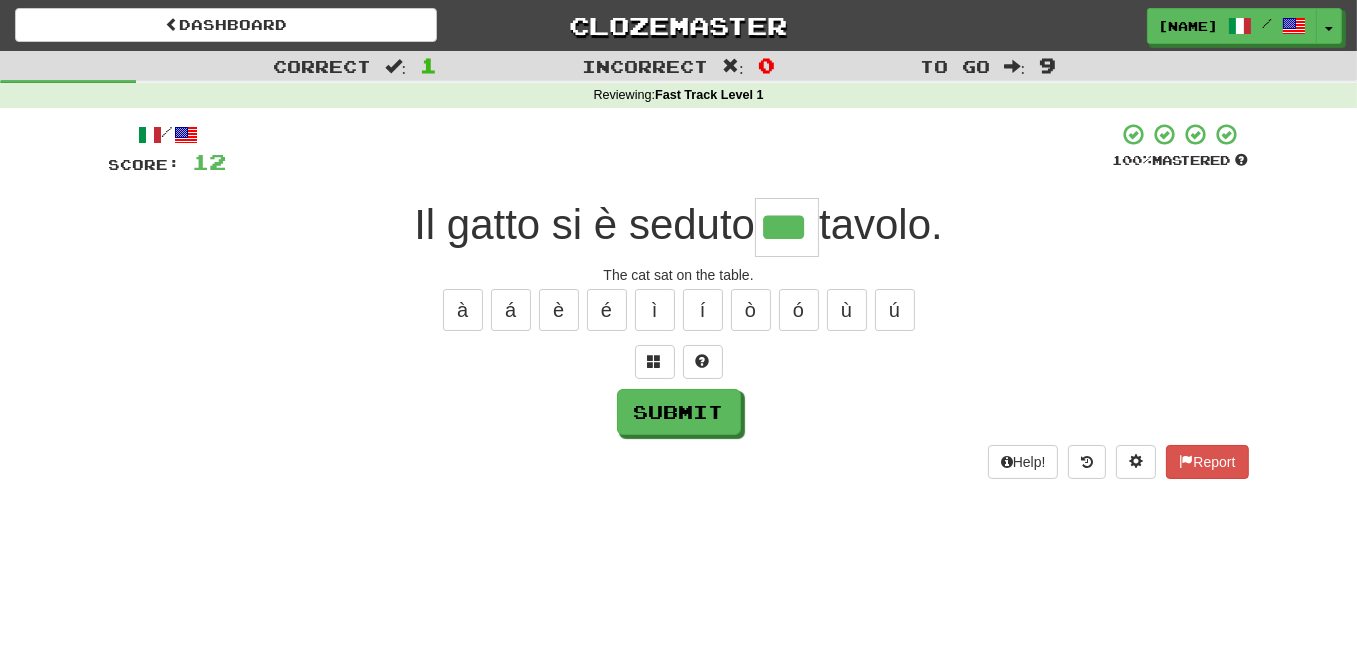 type on "***" 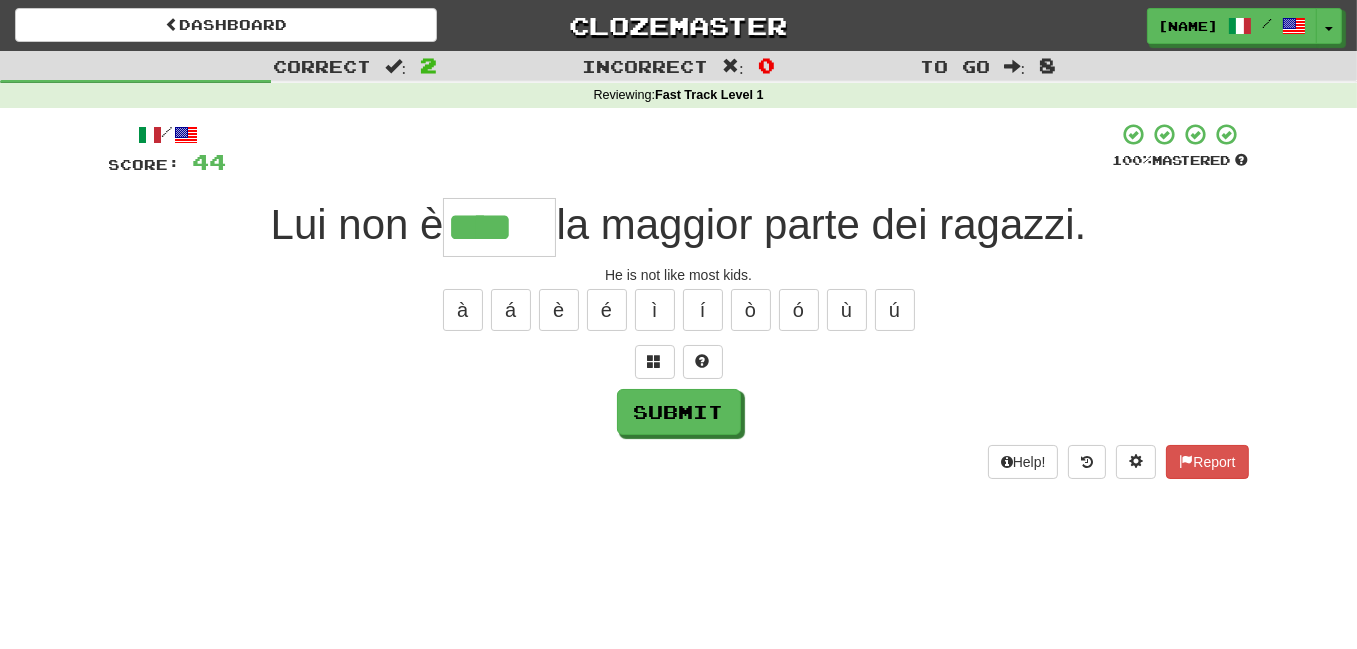 type on "****" 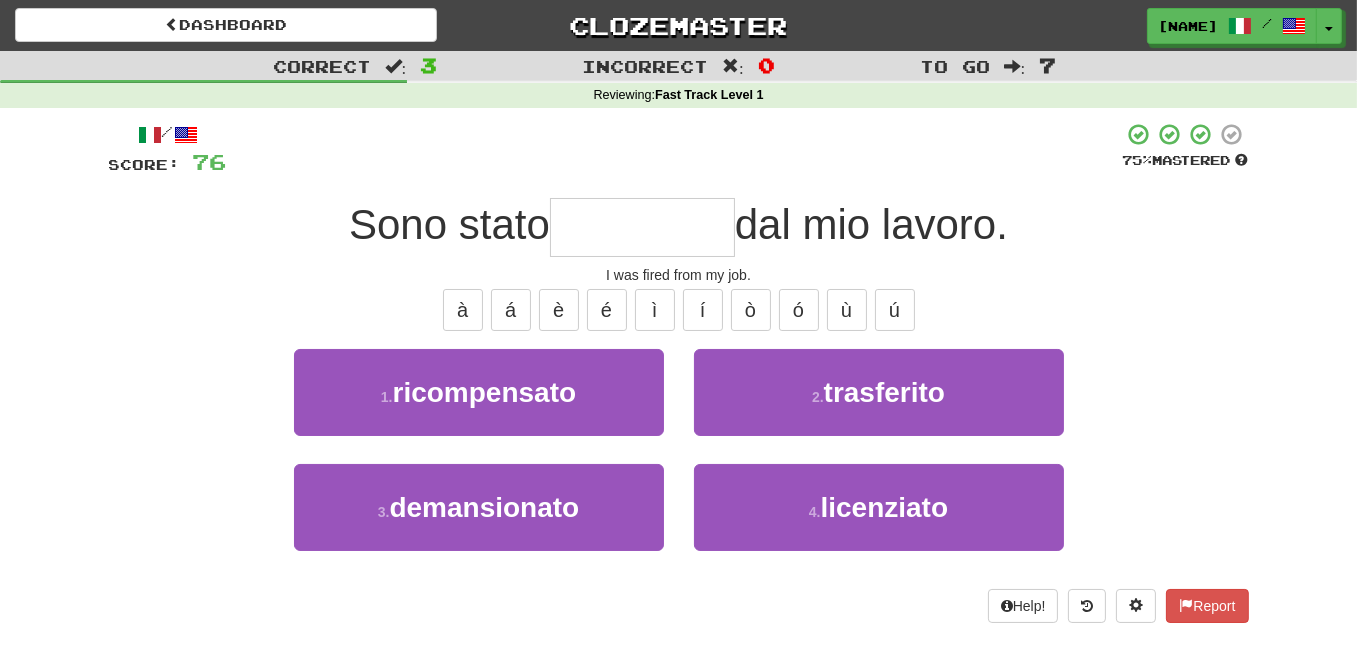type on "**********" 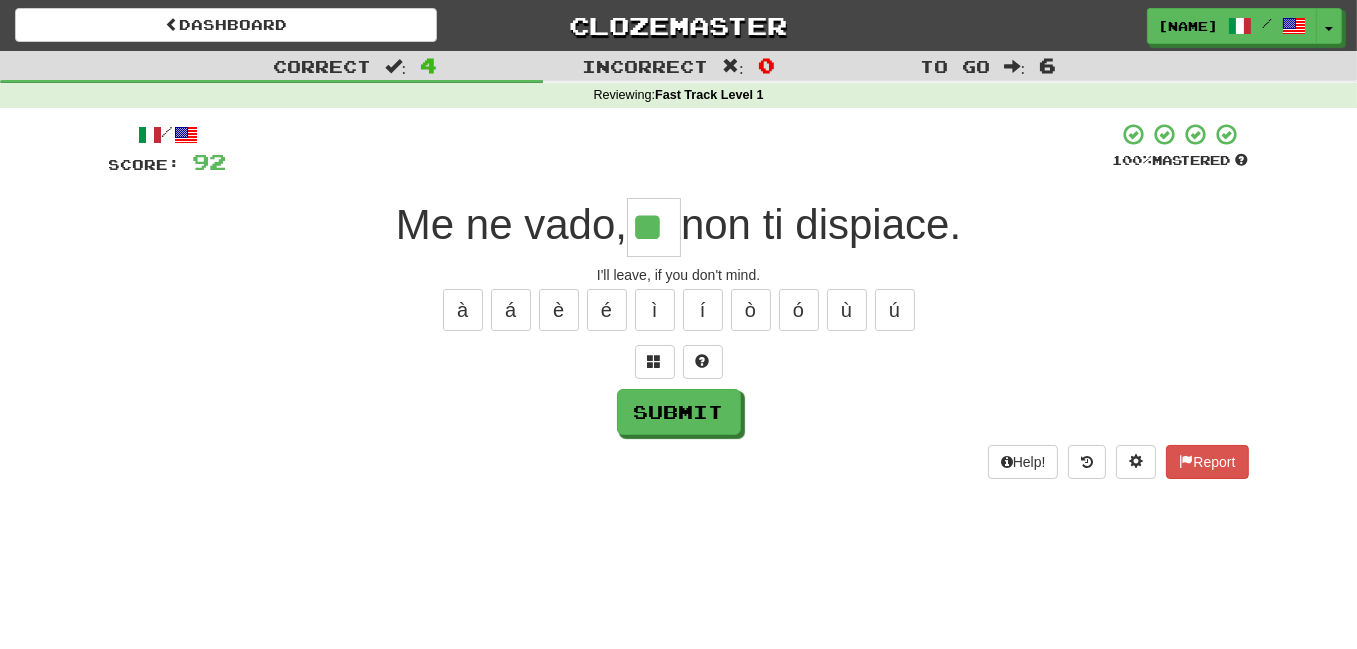 type on "**" 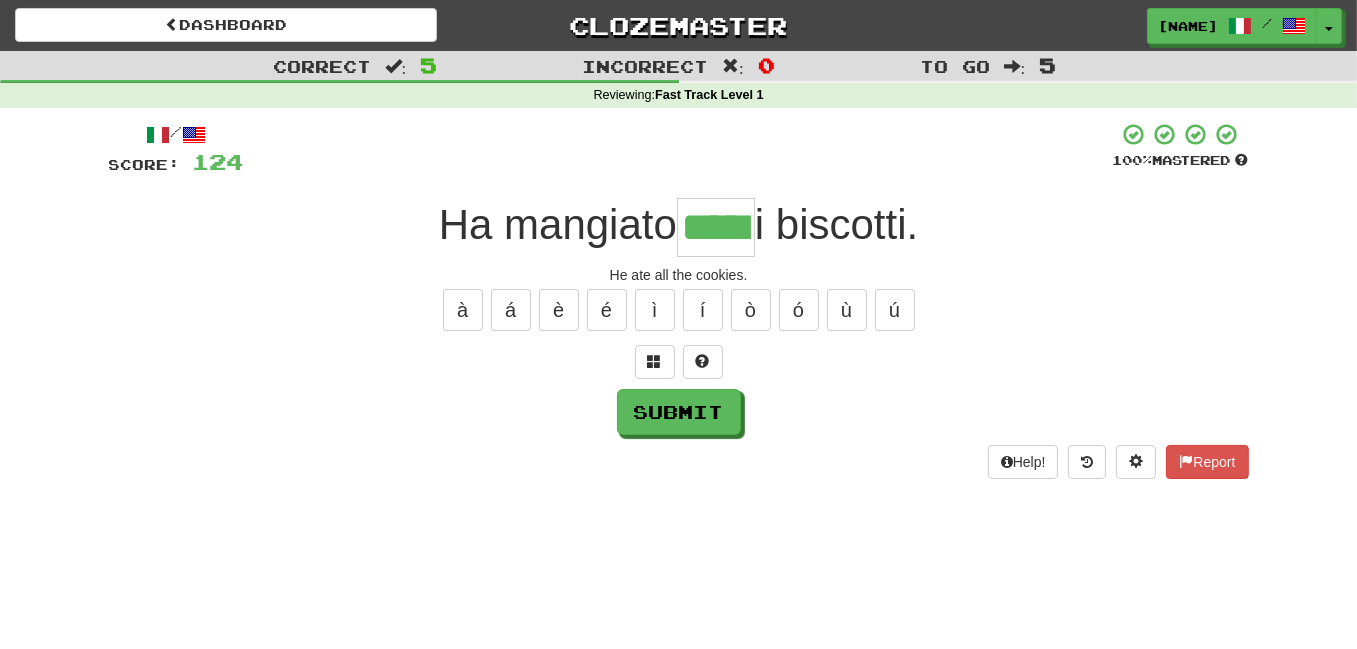 type on "*****" 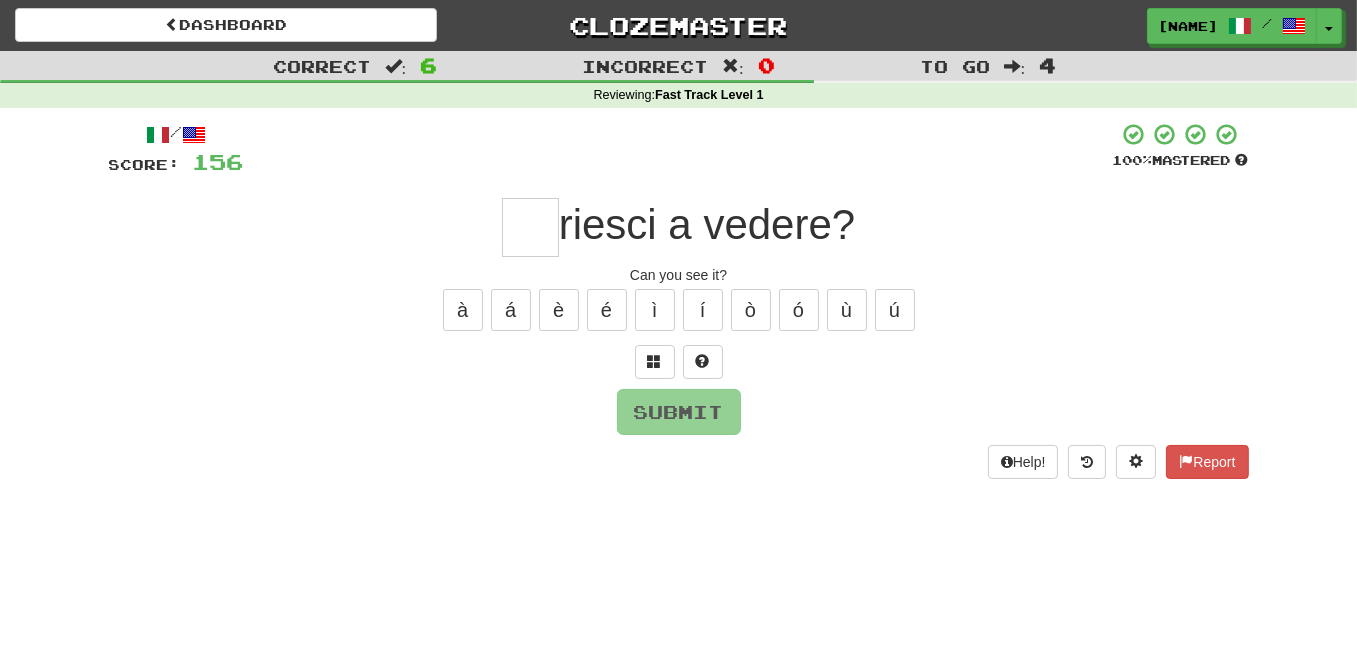 type on "*" 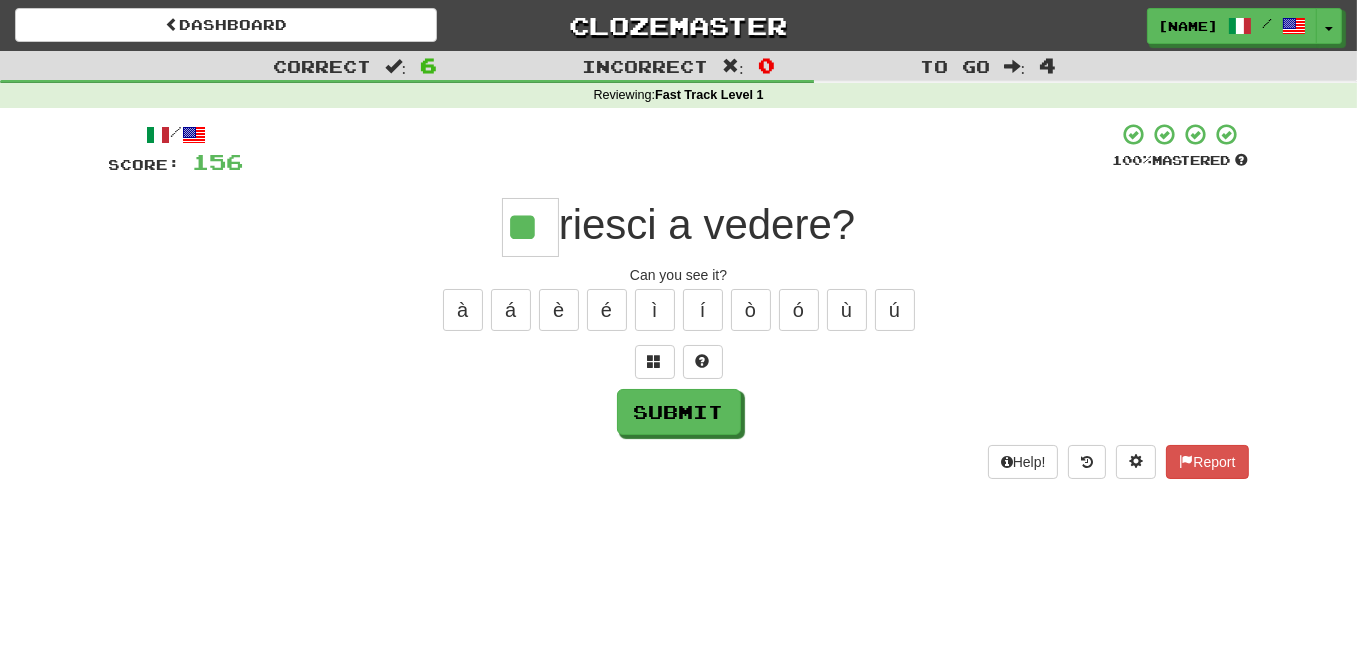 type on "**" 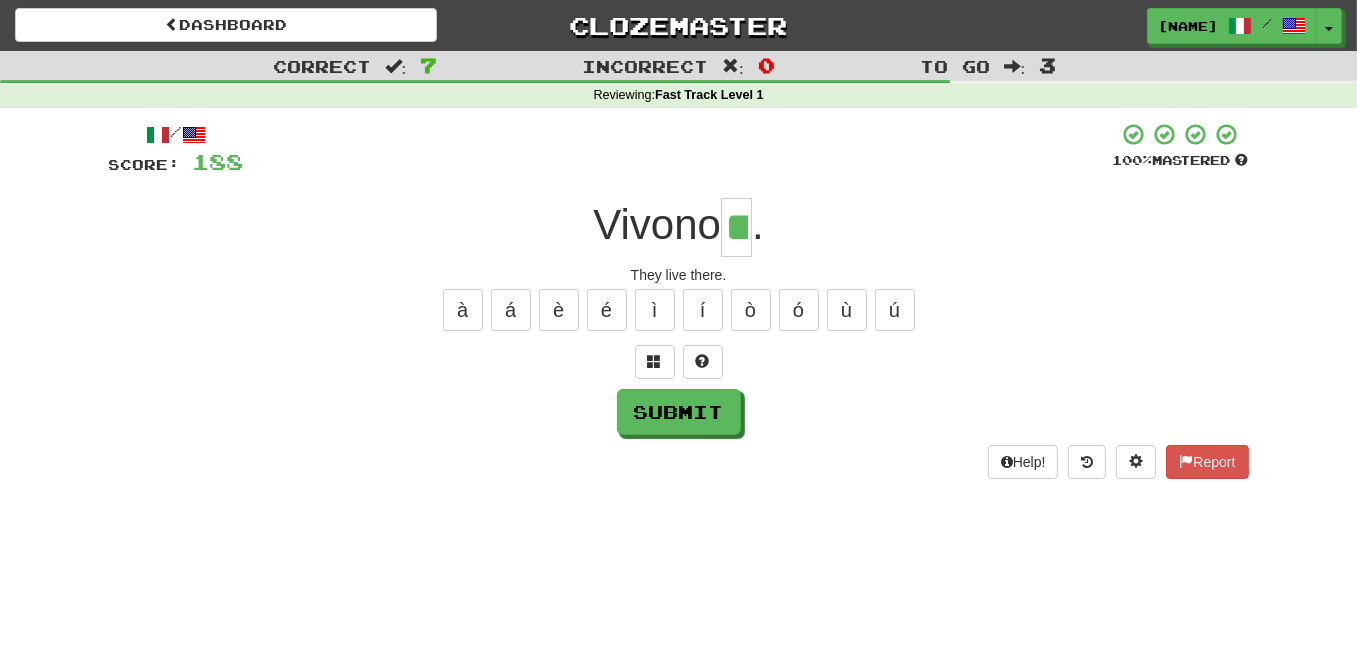 type on "**" 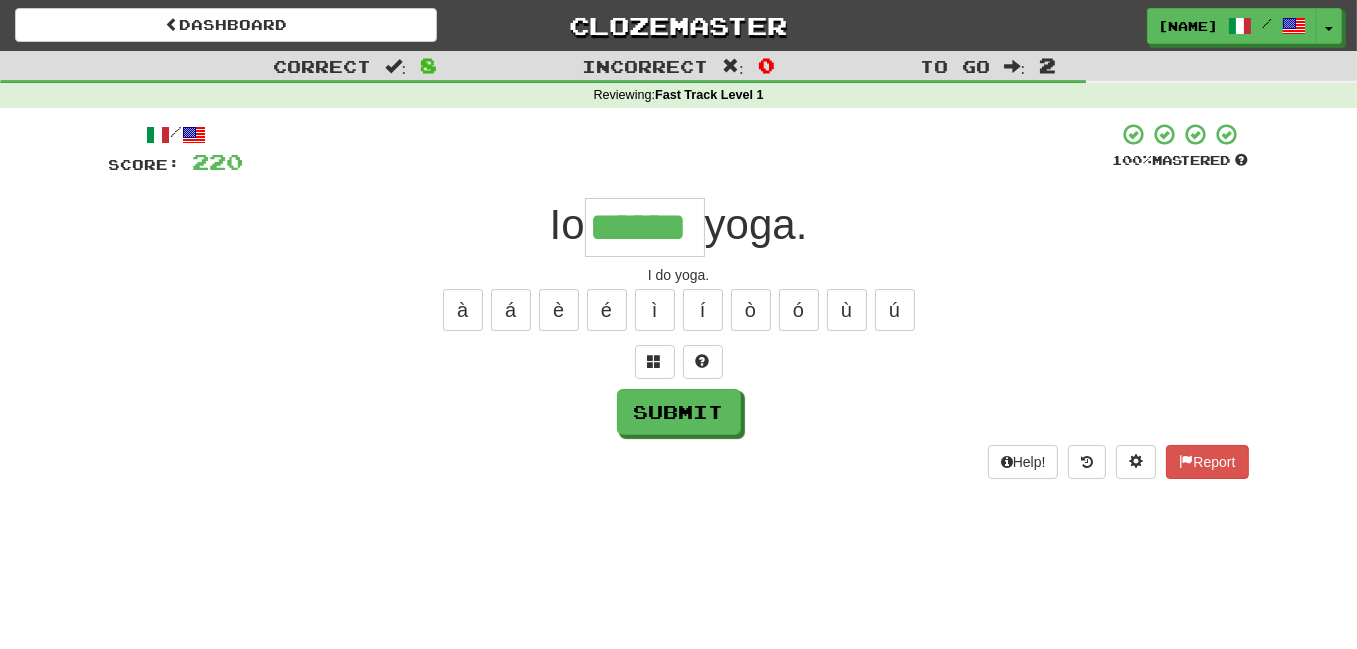 type on "******" 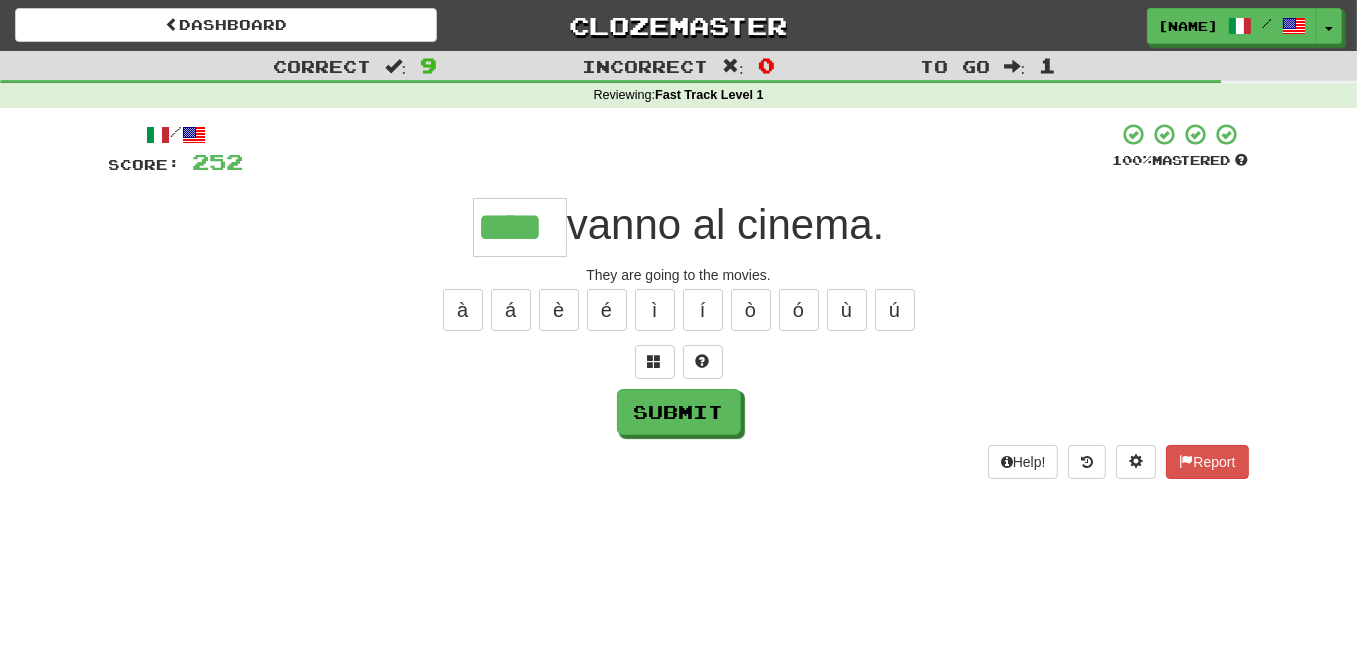 type on "****" 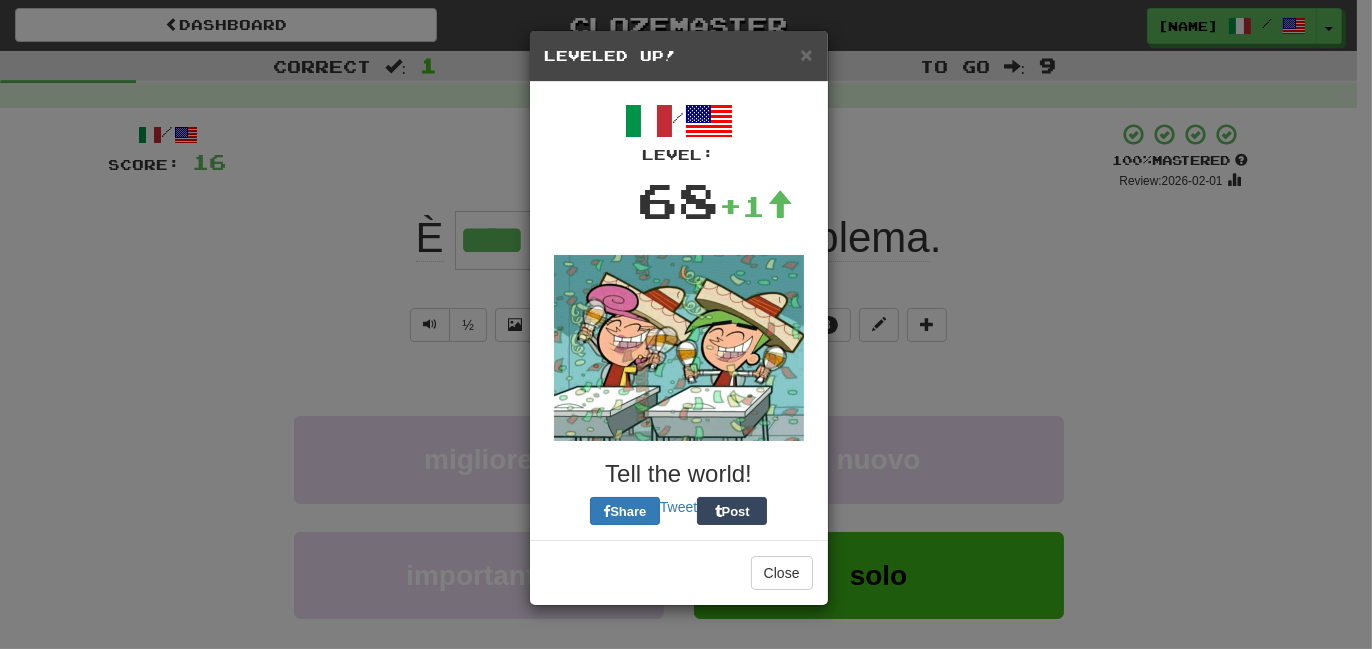 type on "****" 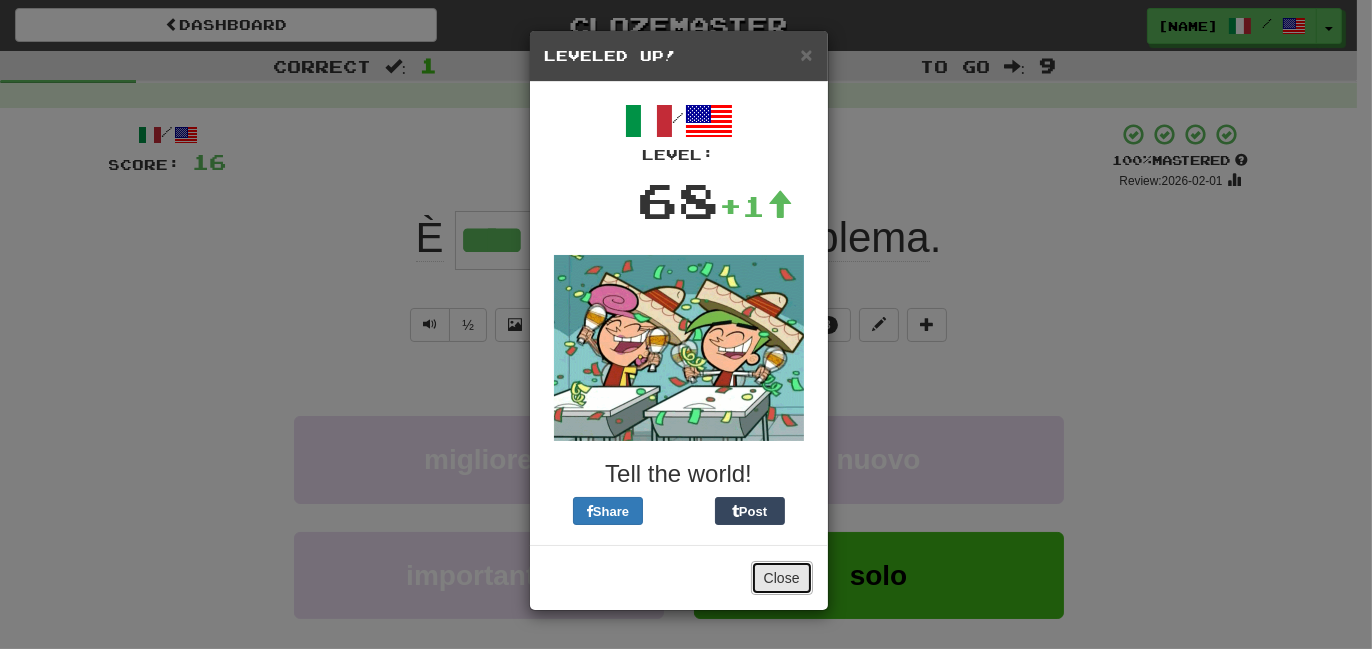 click on "Close" at bounding box center (782, 578) 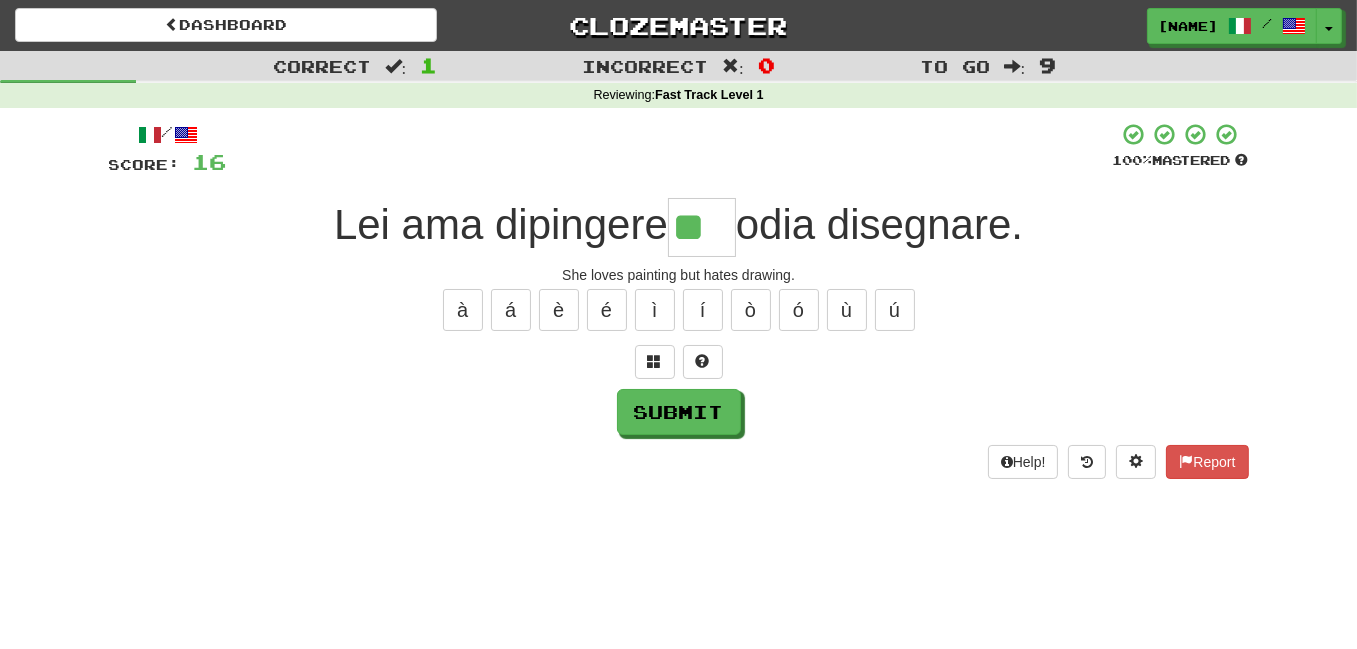 type on "**" 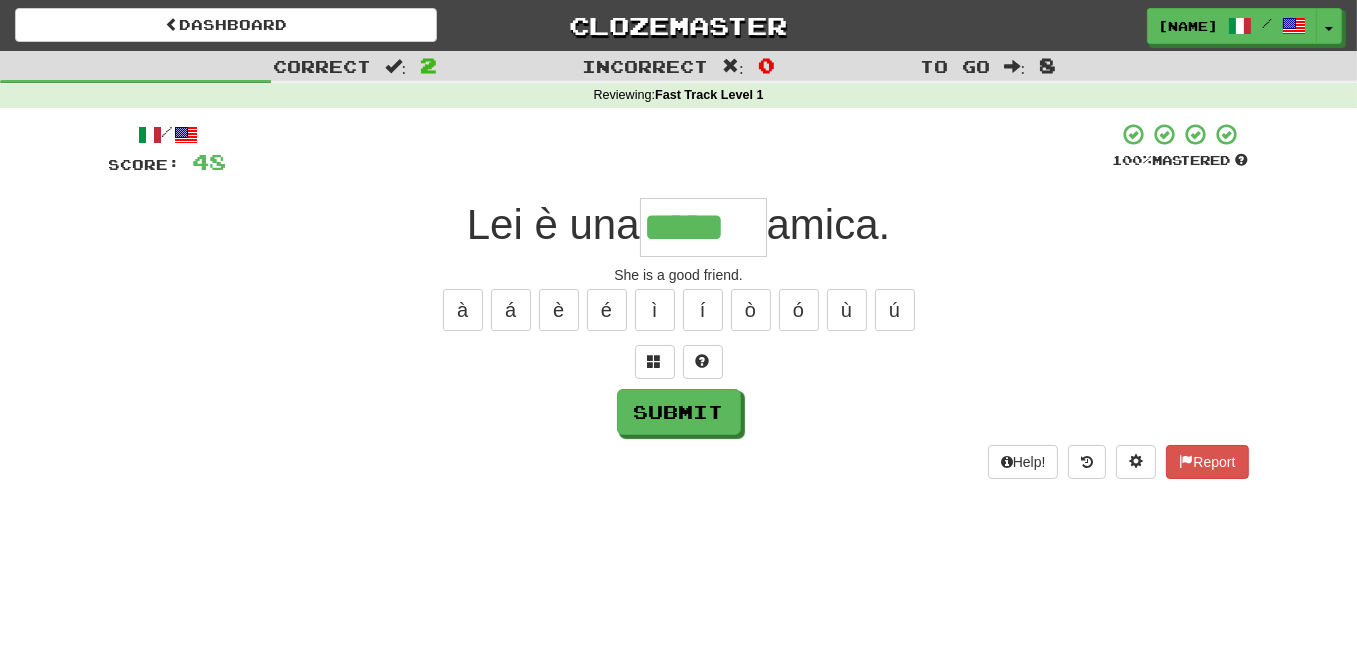 type on "*****" 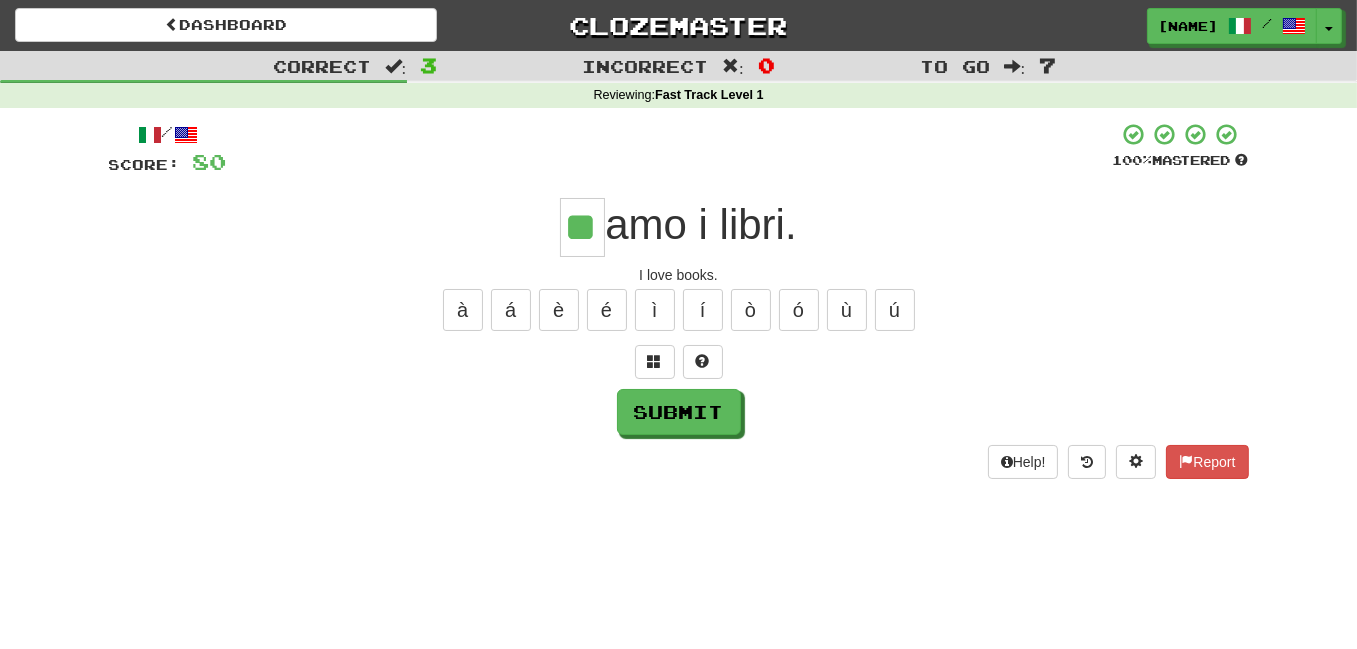 type on "**" 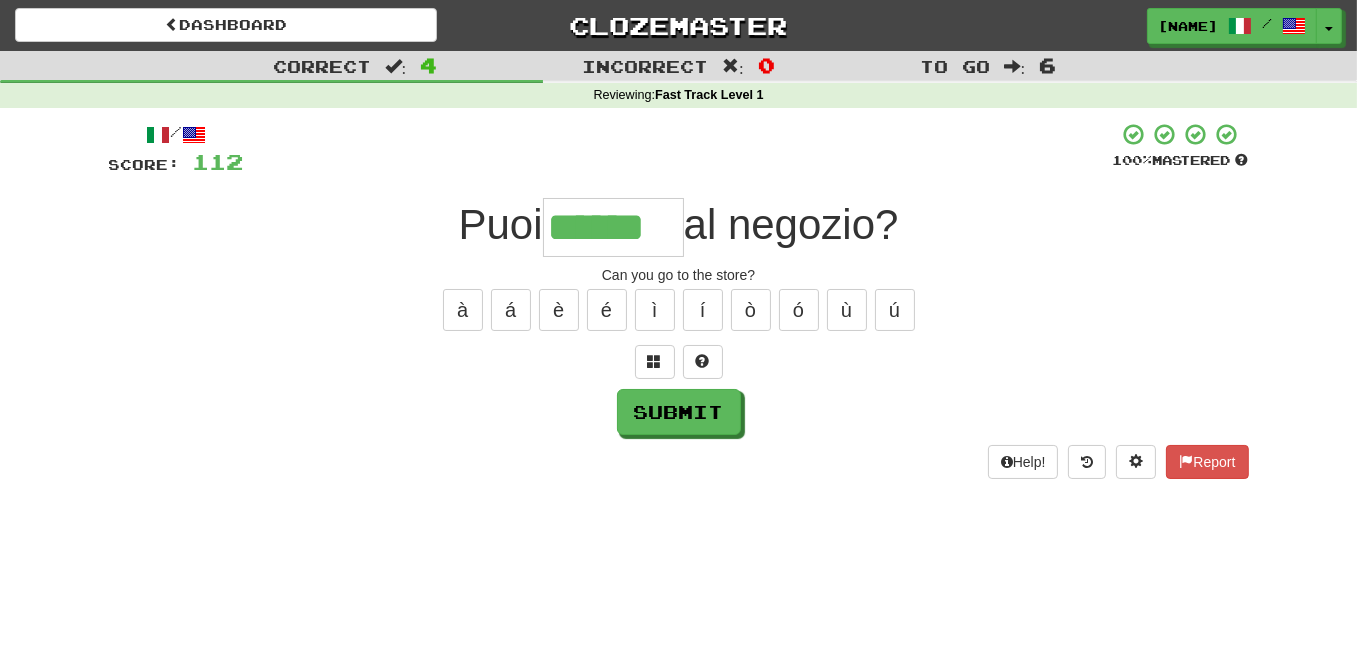 type on "******" 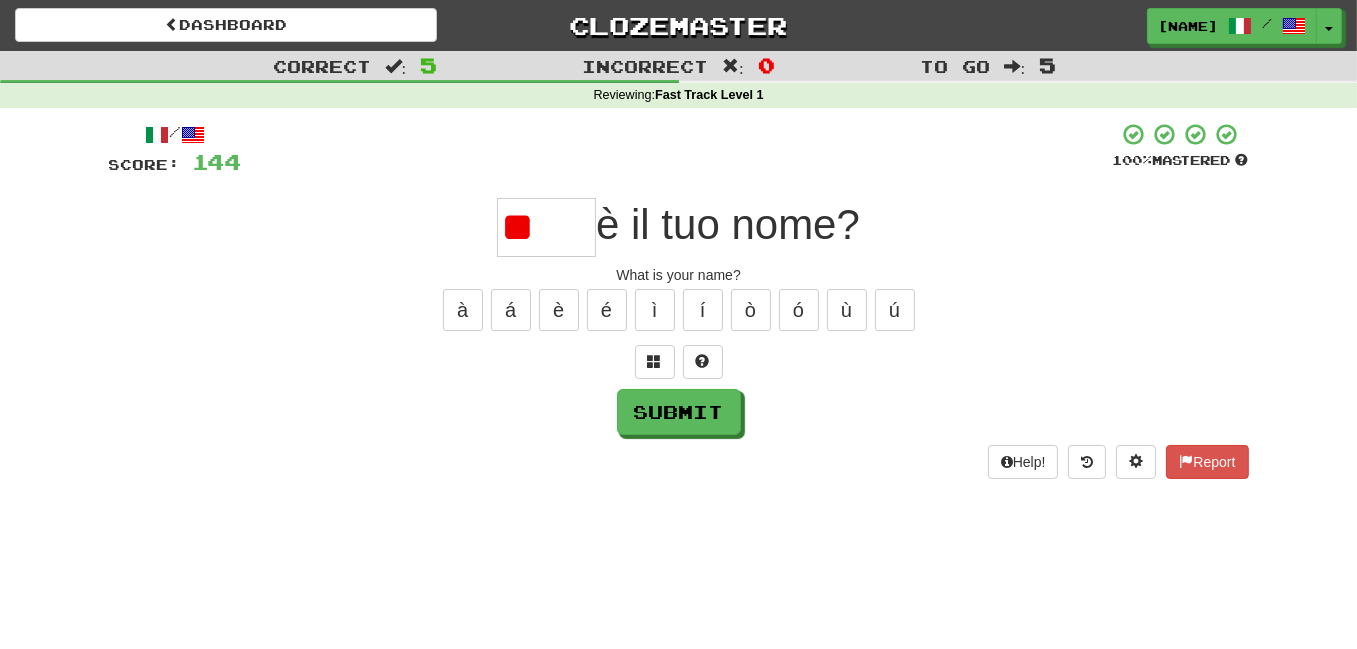 type on "*" 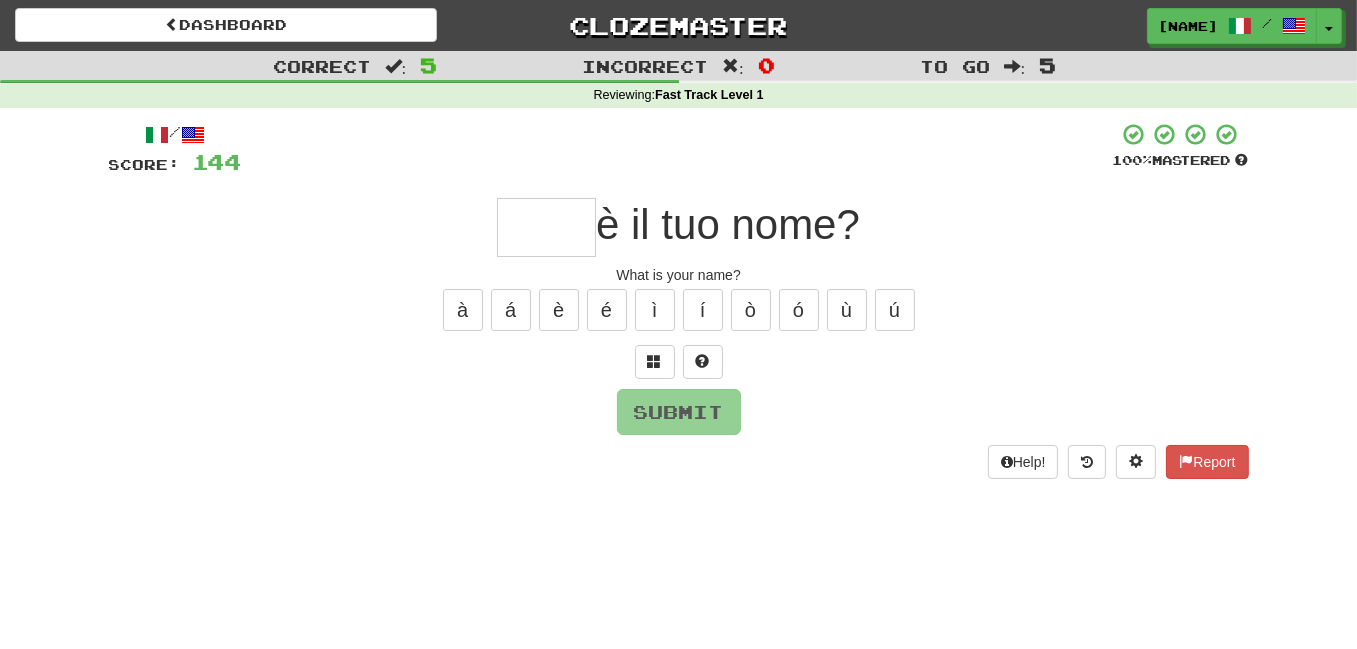 type on "*" 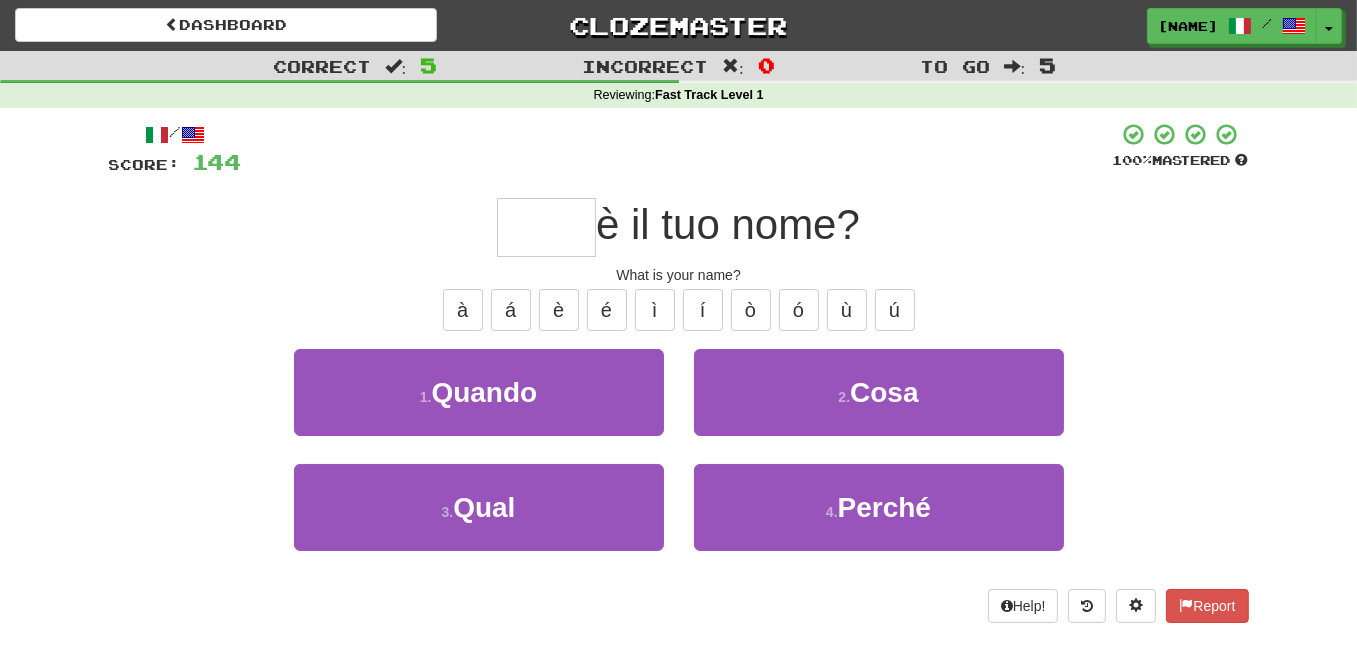 type on "****" 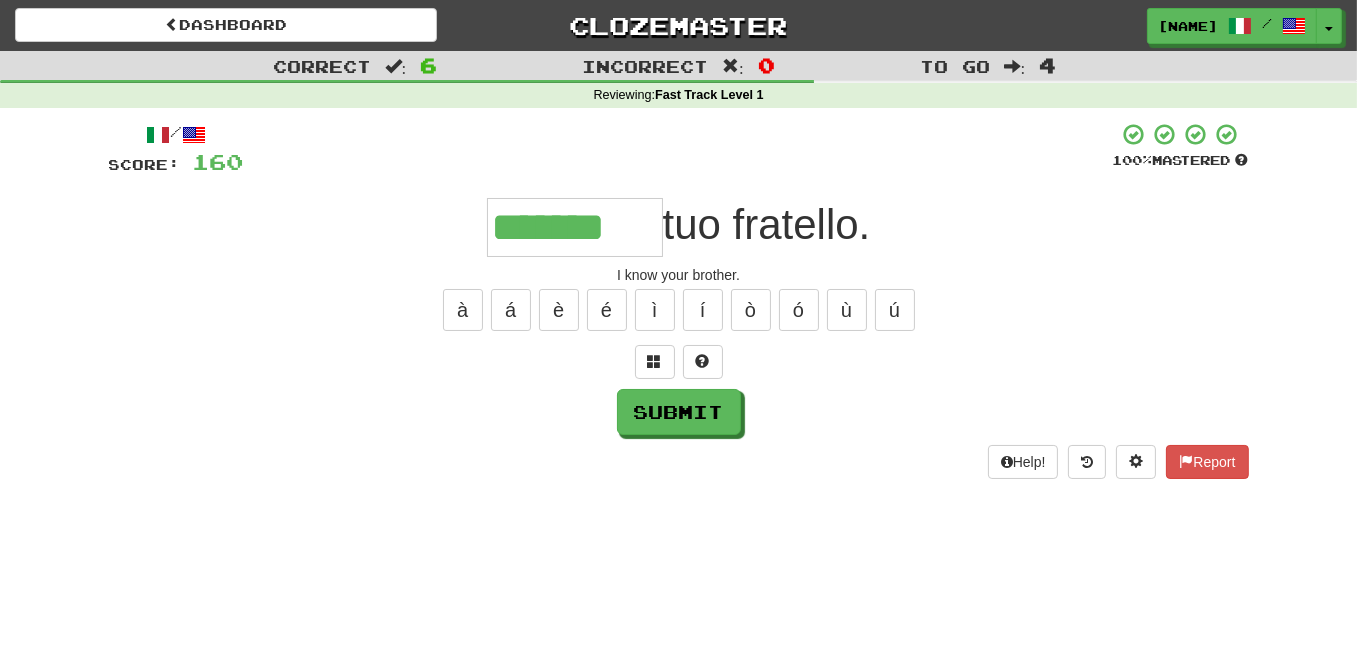 type on "*******" 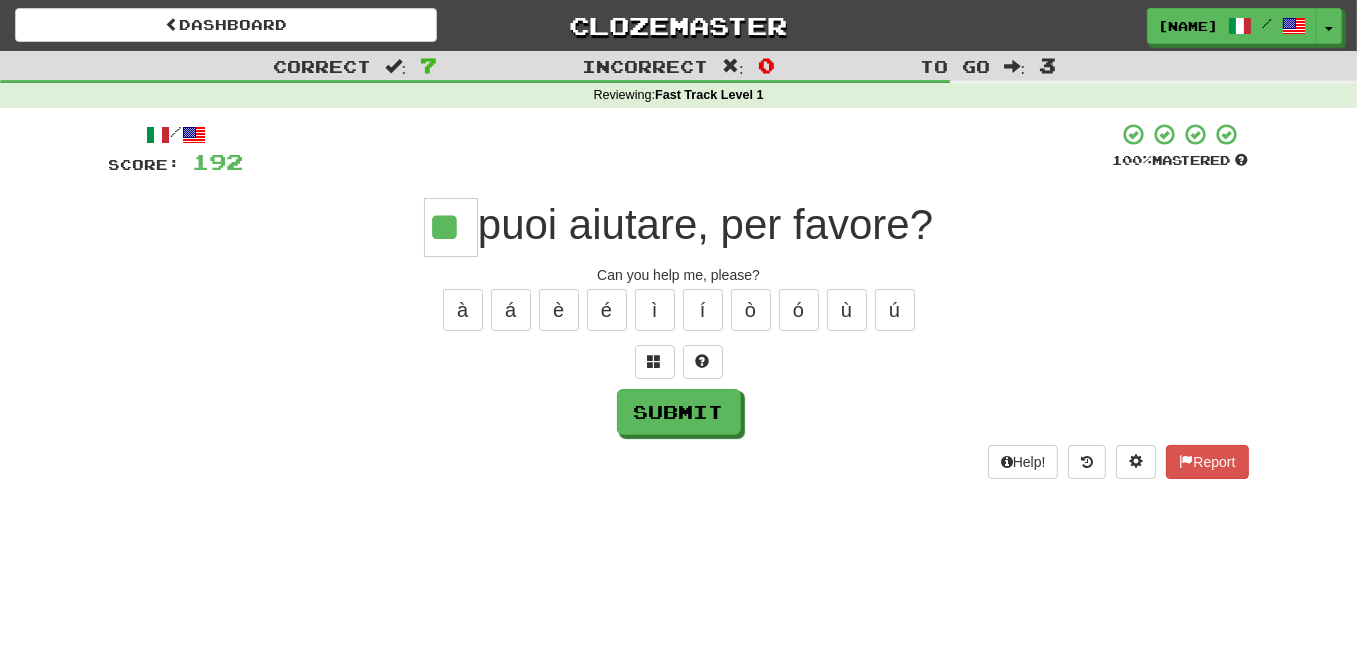 type on "**" 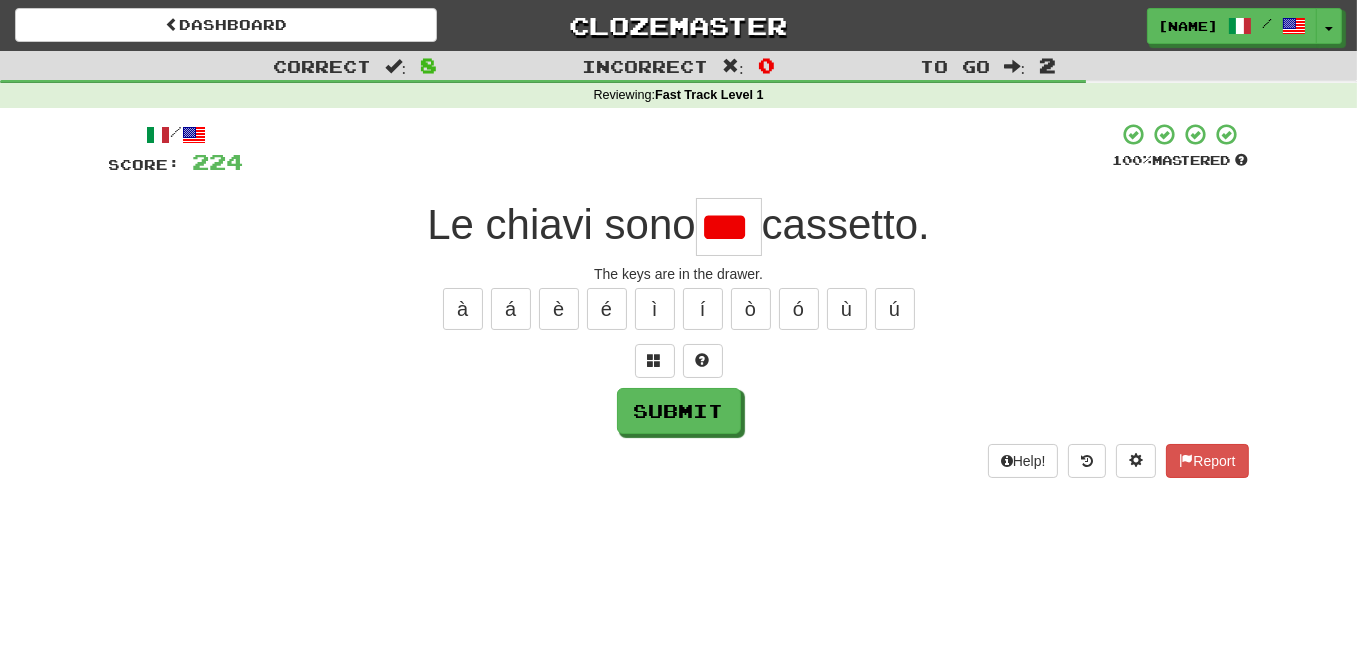 scroll, scrollTop: 0, scrollLeft: 0, axis: both 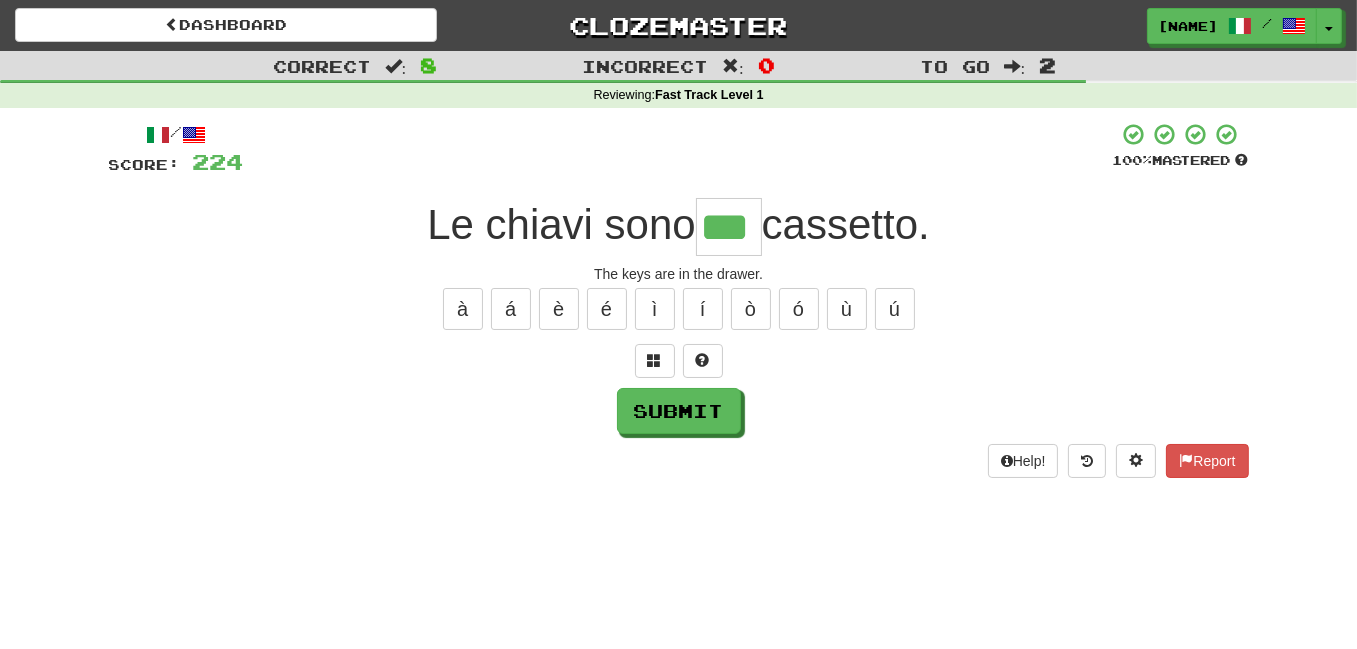 type on "***" 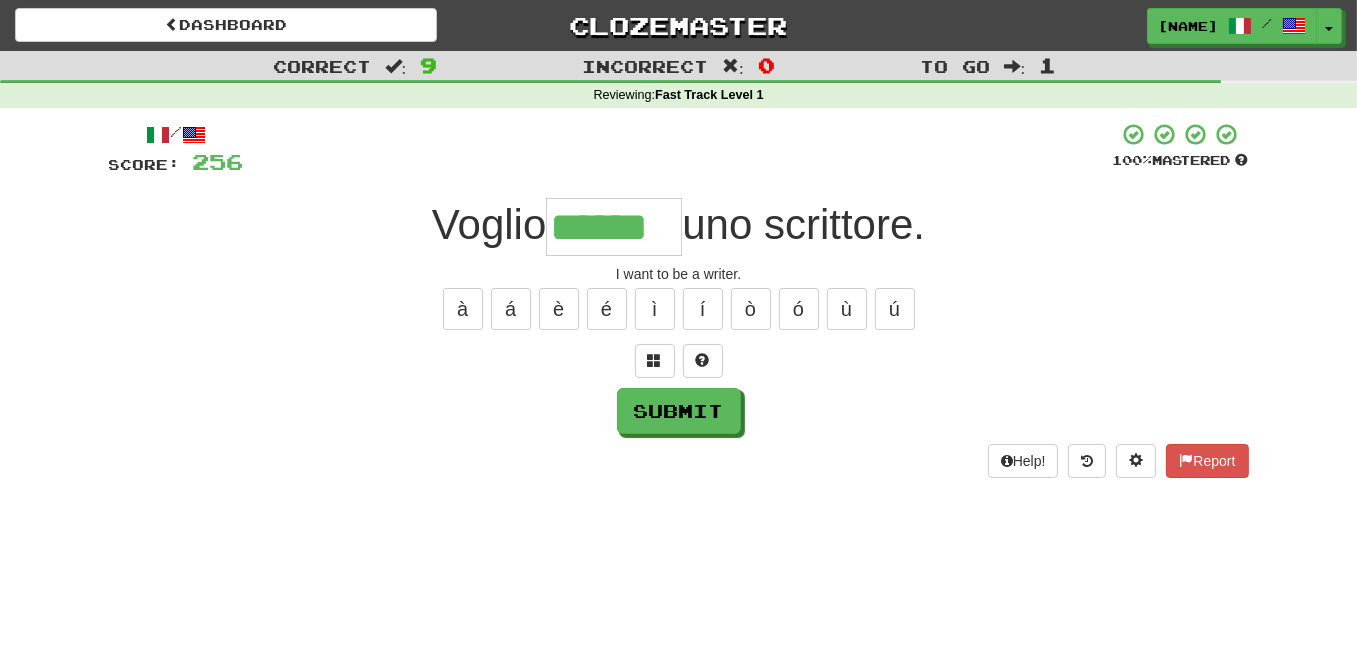 type on "******" 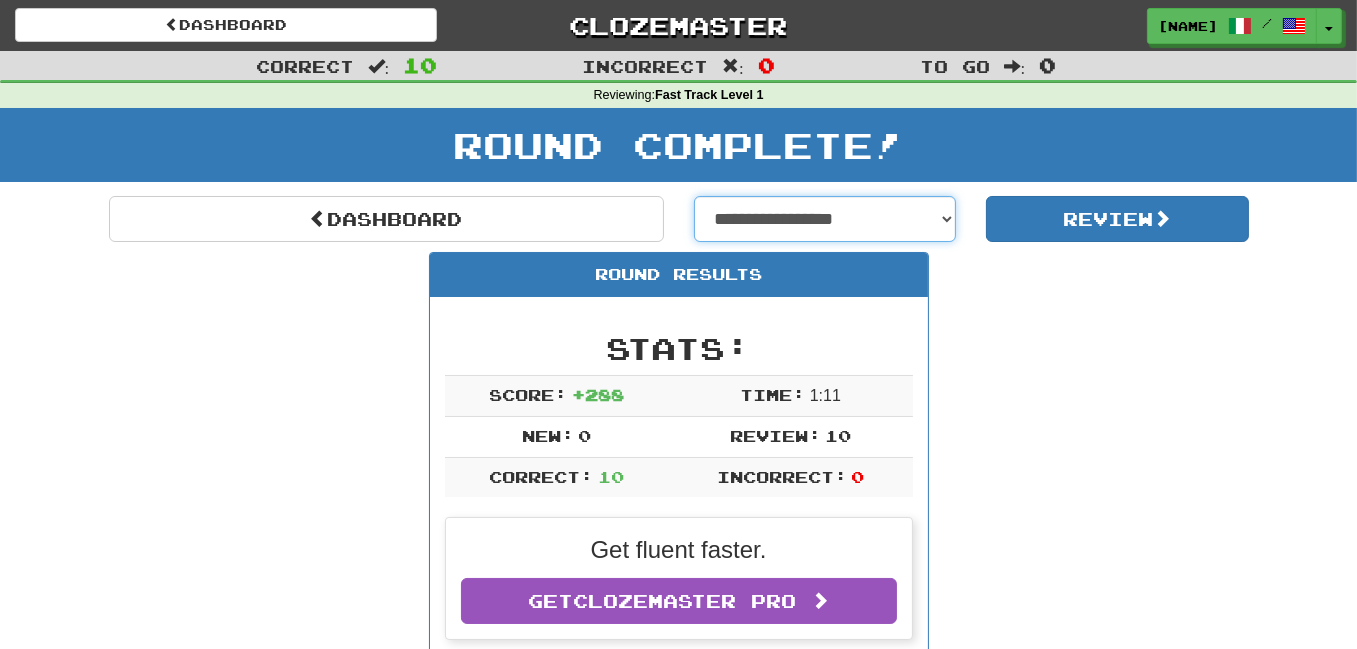 click on "**********" at bounding box center (825, 219) 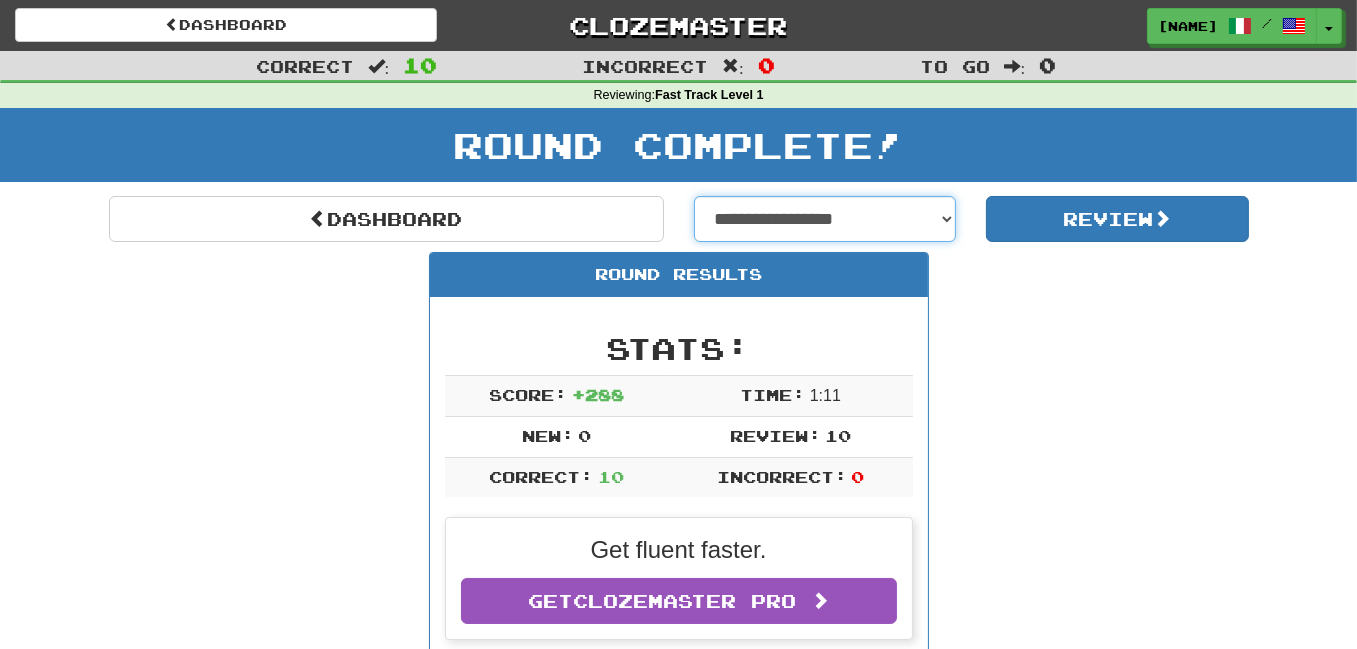 select on "**********" 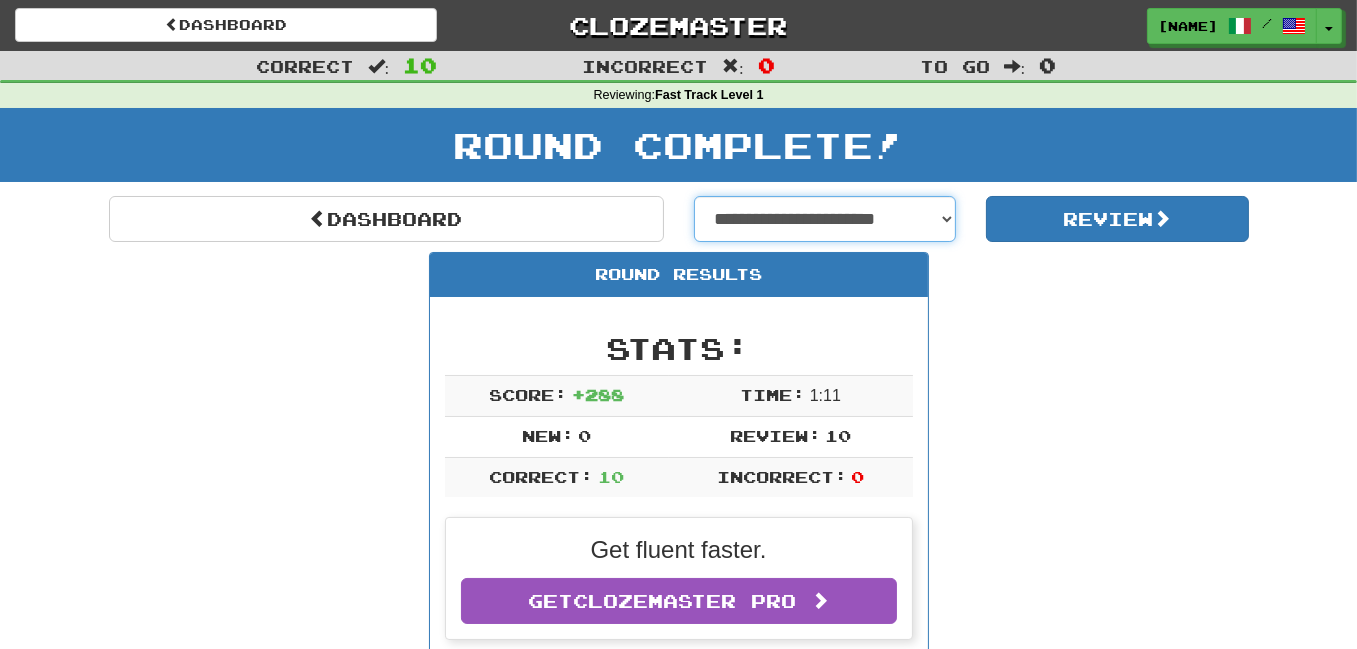 click on "**********" at bounding box center (825, 219) 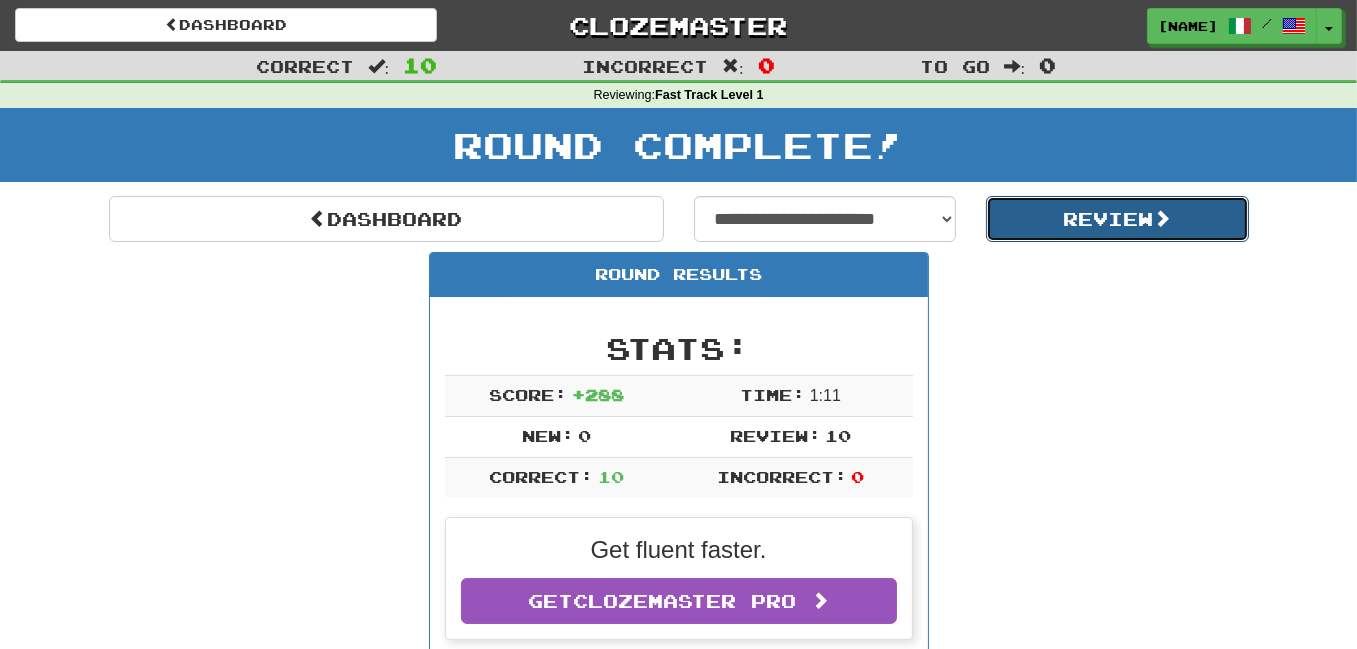 click on "Review" at bounding box center [1117, 219] 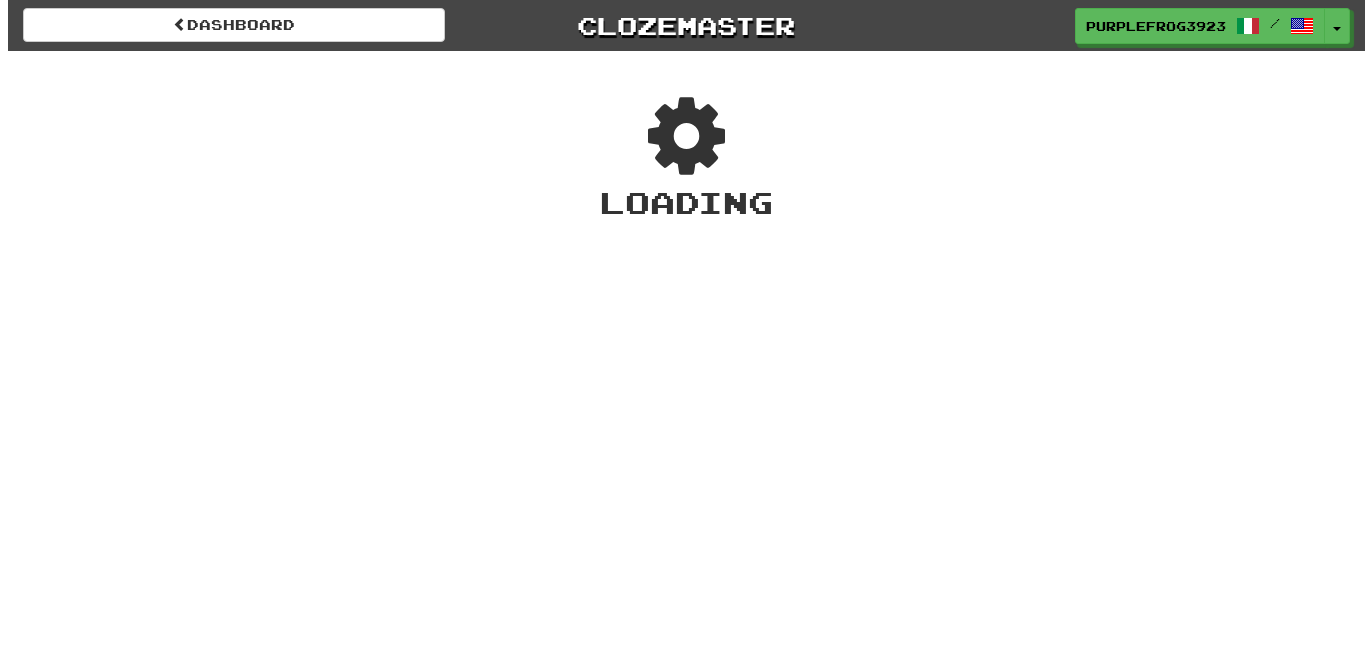 scroll, scrollTop: 0, scrollLeft: 0, axis: both 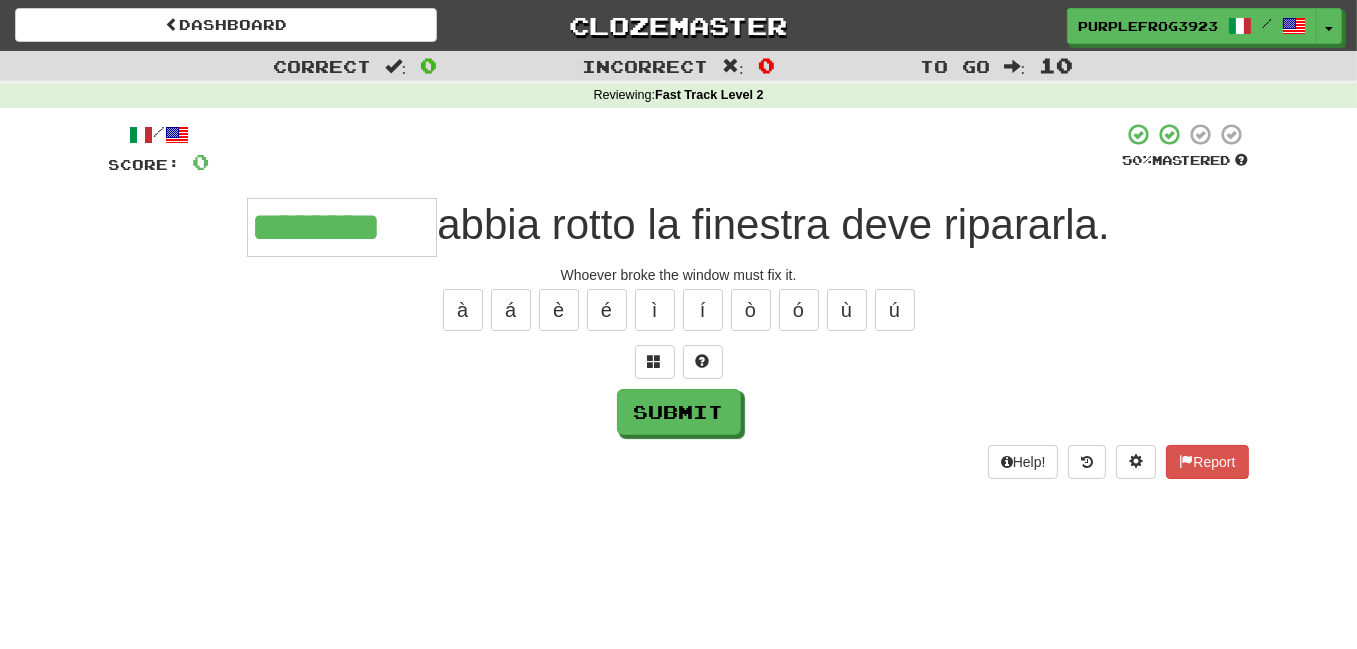 type on "********" 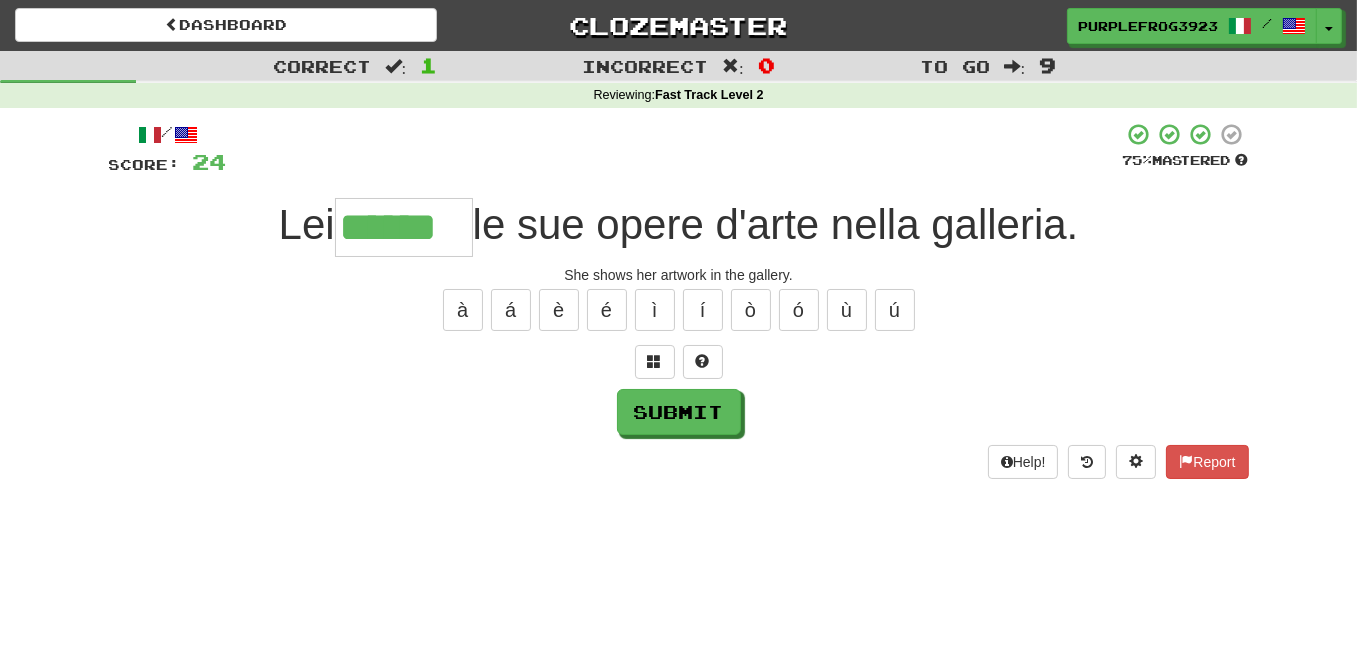 type on "******" 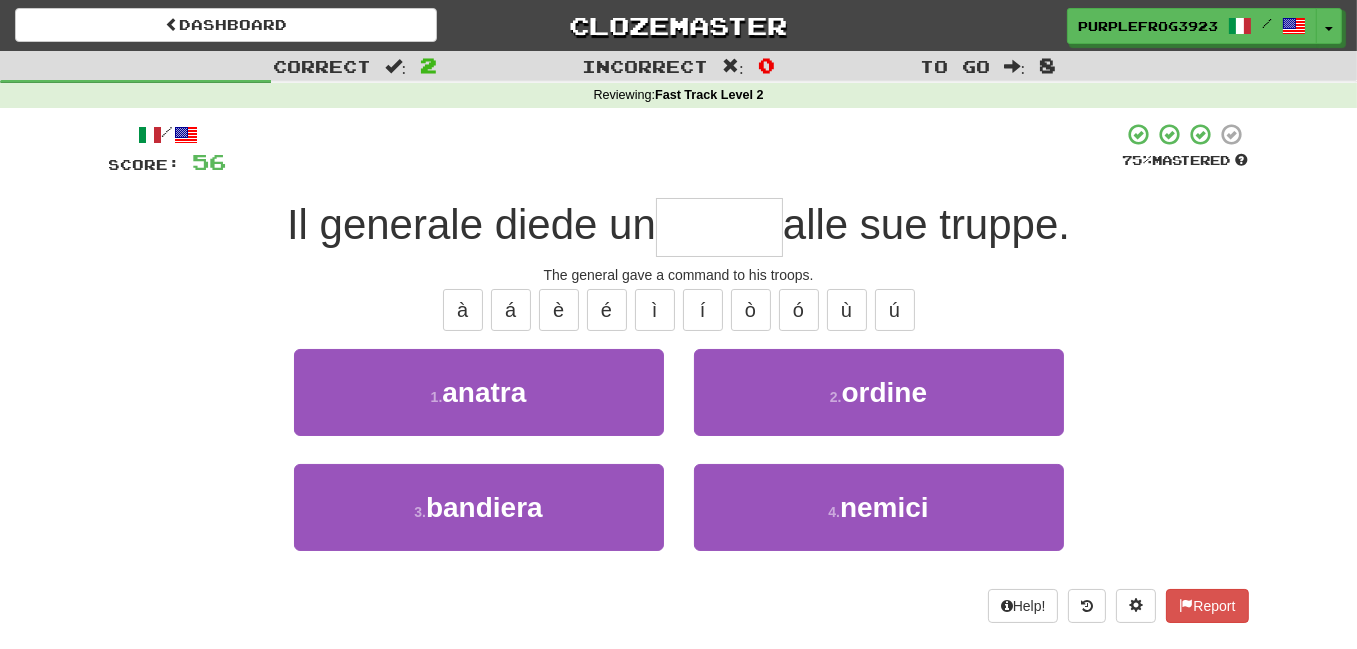 type on "******" 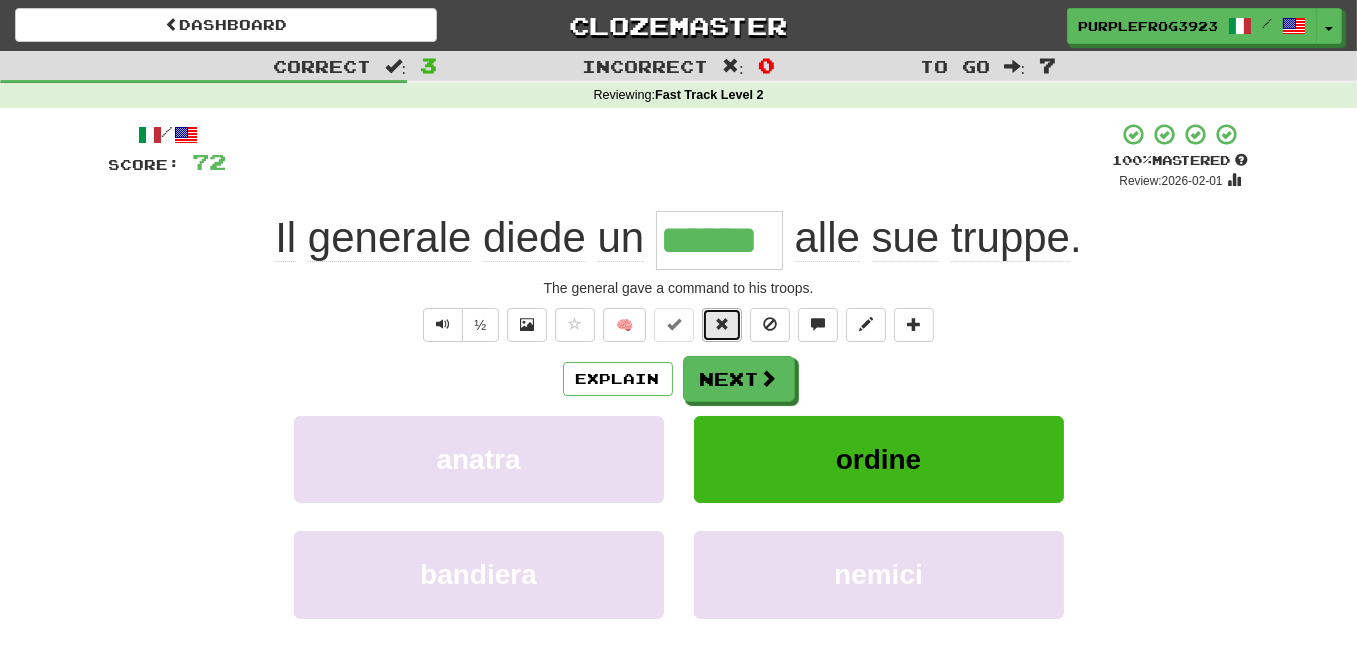 click at bounding box center [722, 325] 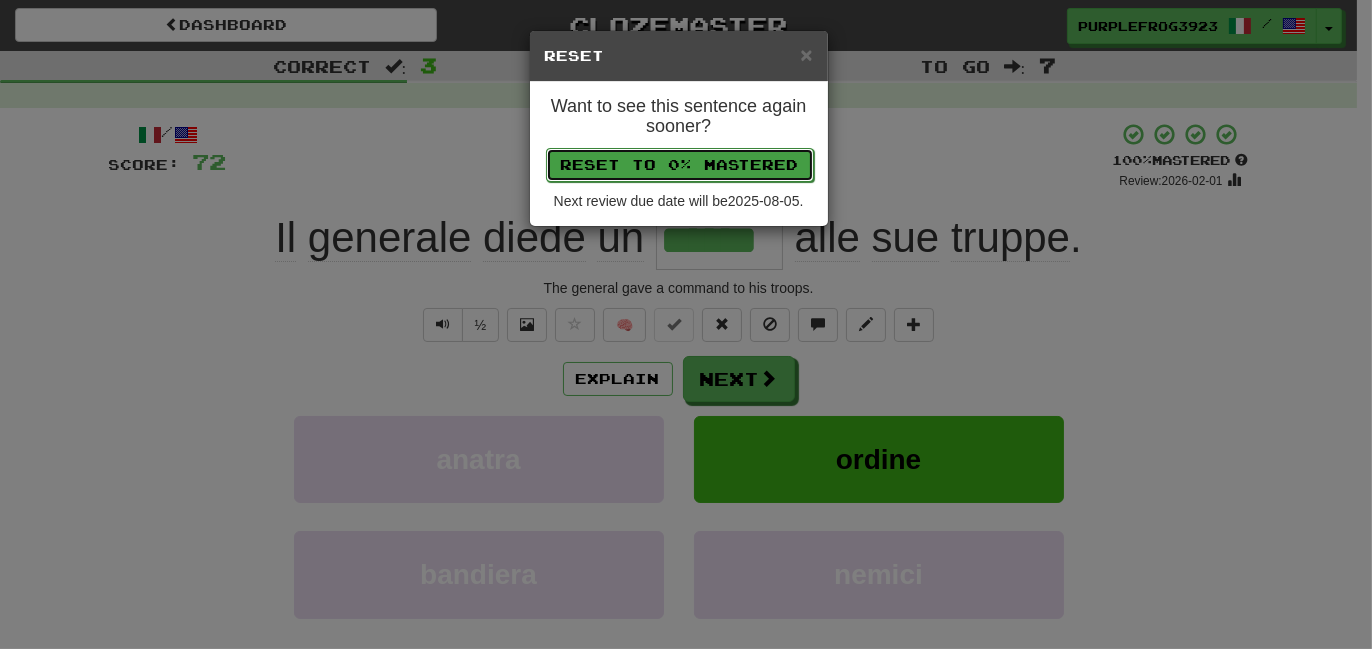 click on "Reset to 0% Mastered" at bounding box center [680, 165] 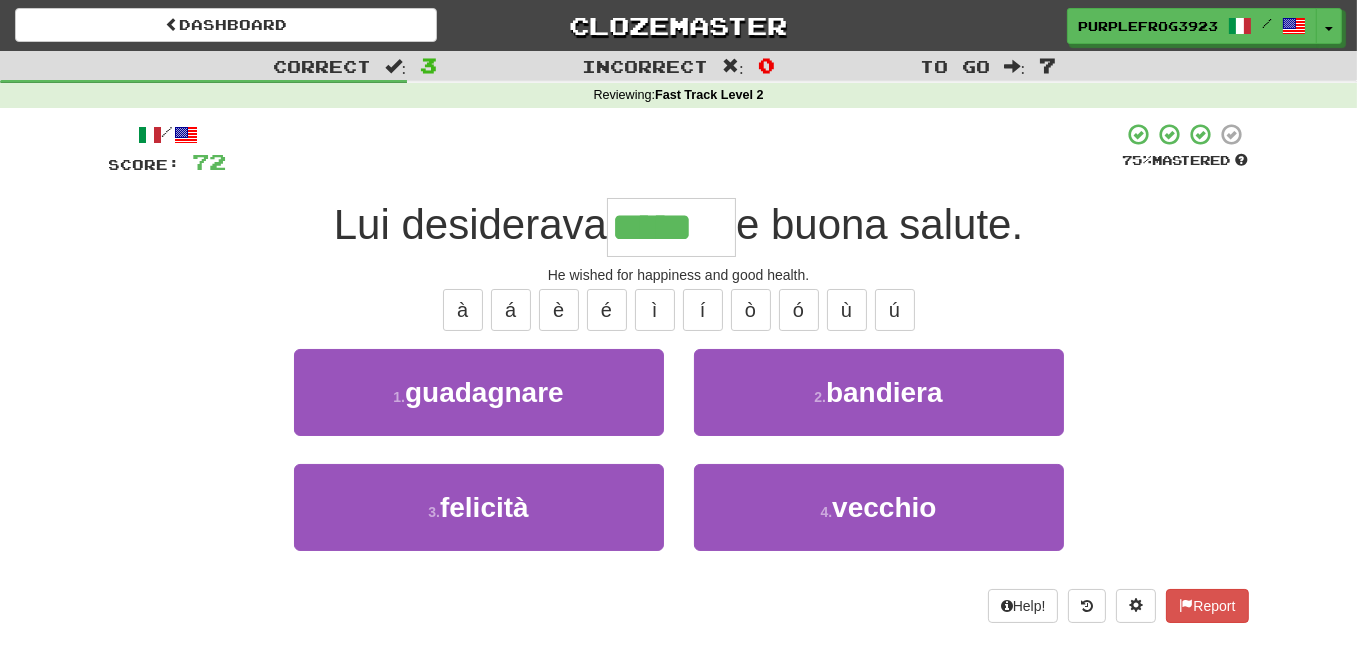 type on "********" 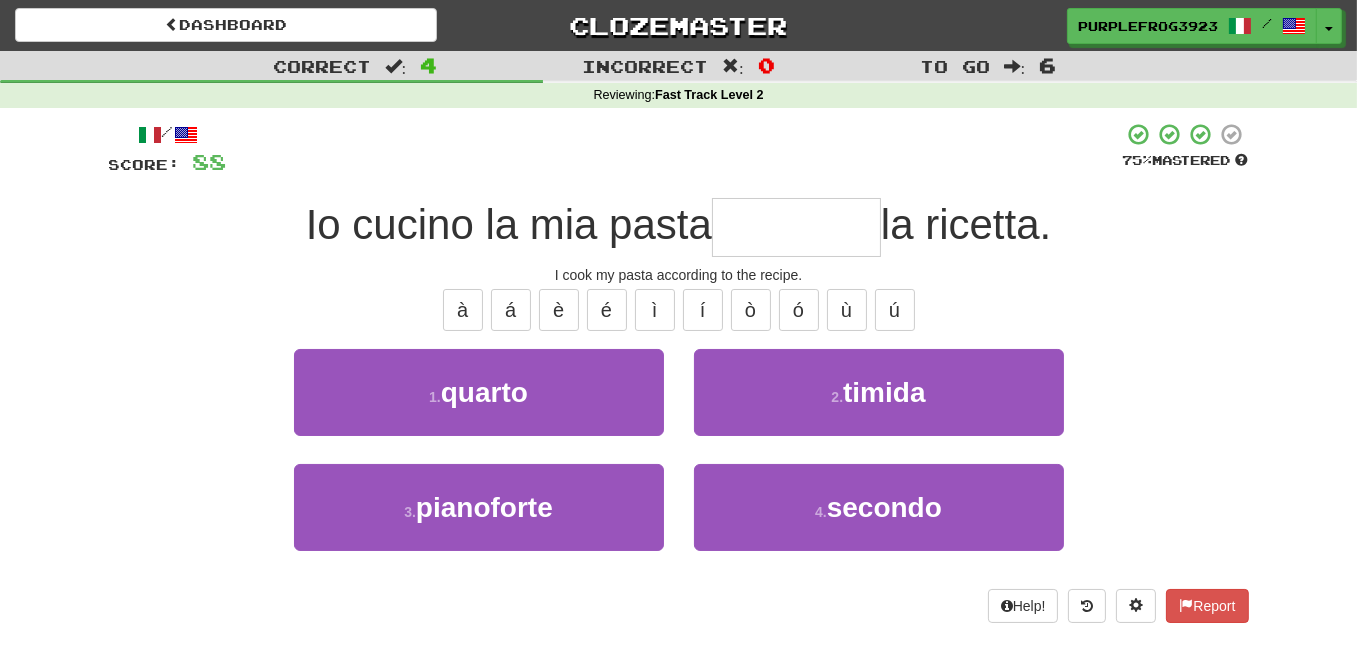 type on "*******" 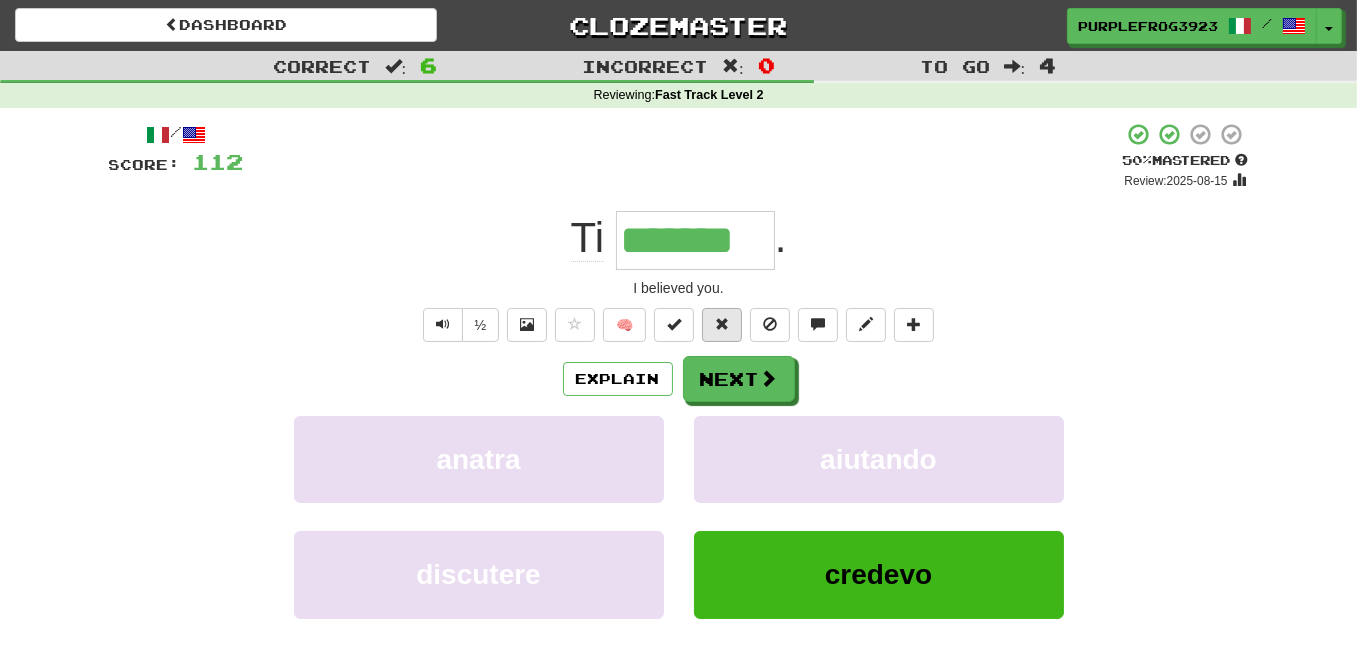 type on "*******" 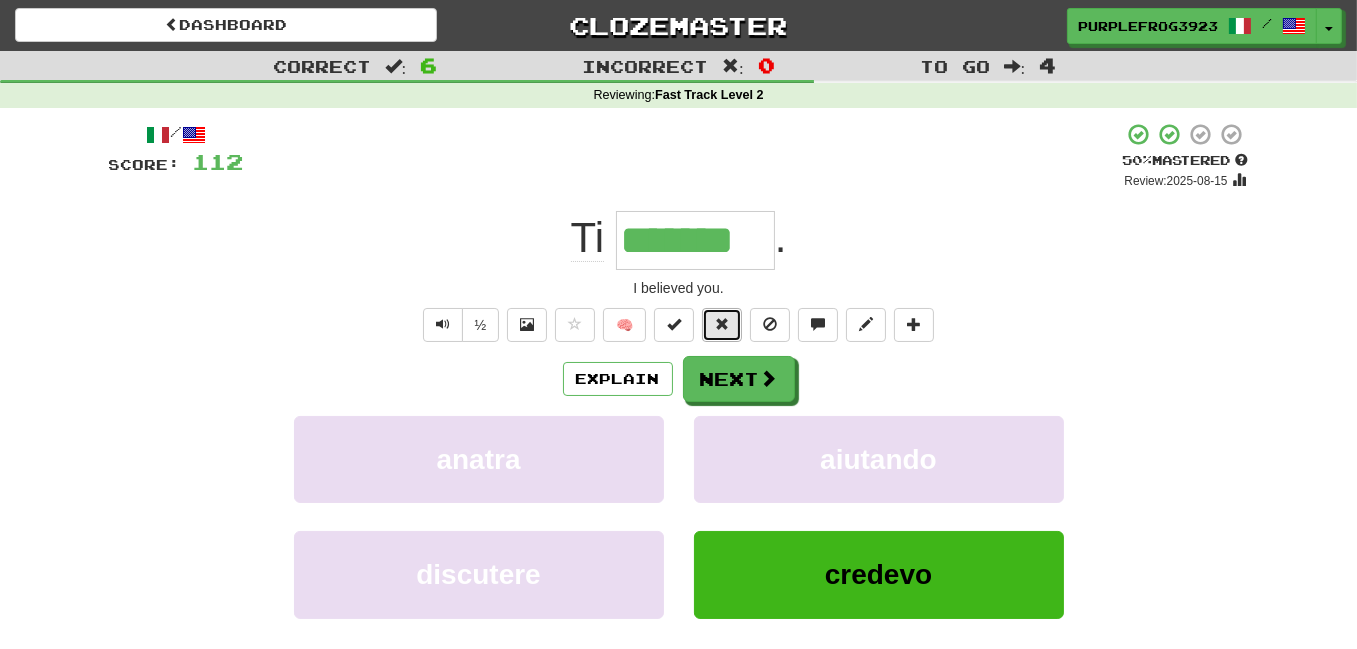 click at bounding box center [722, 325] 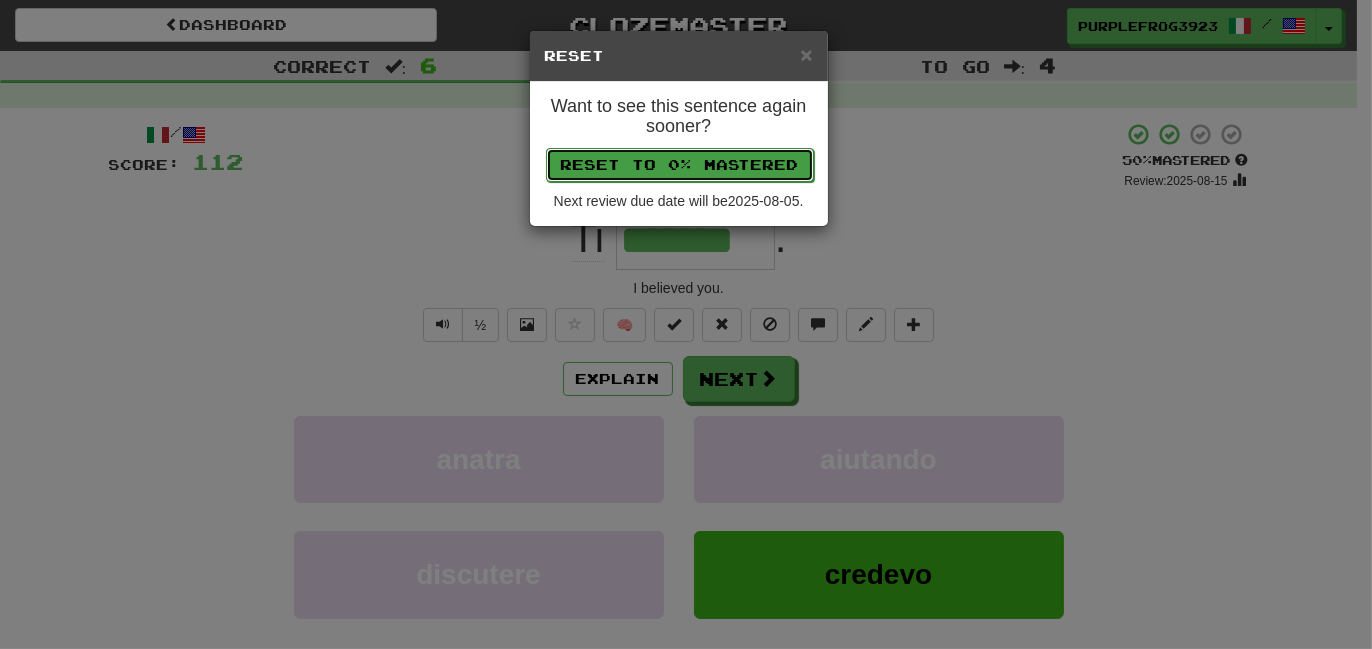 click on "Reset to 0% Mastered" at bounding box center (680, 165) 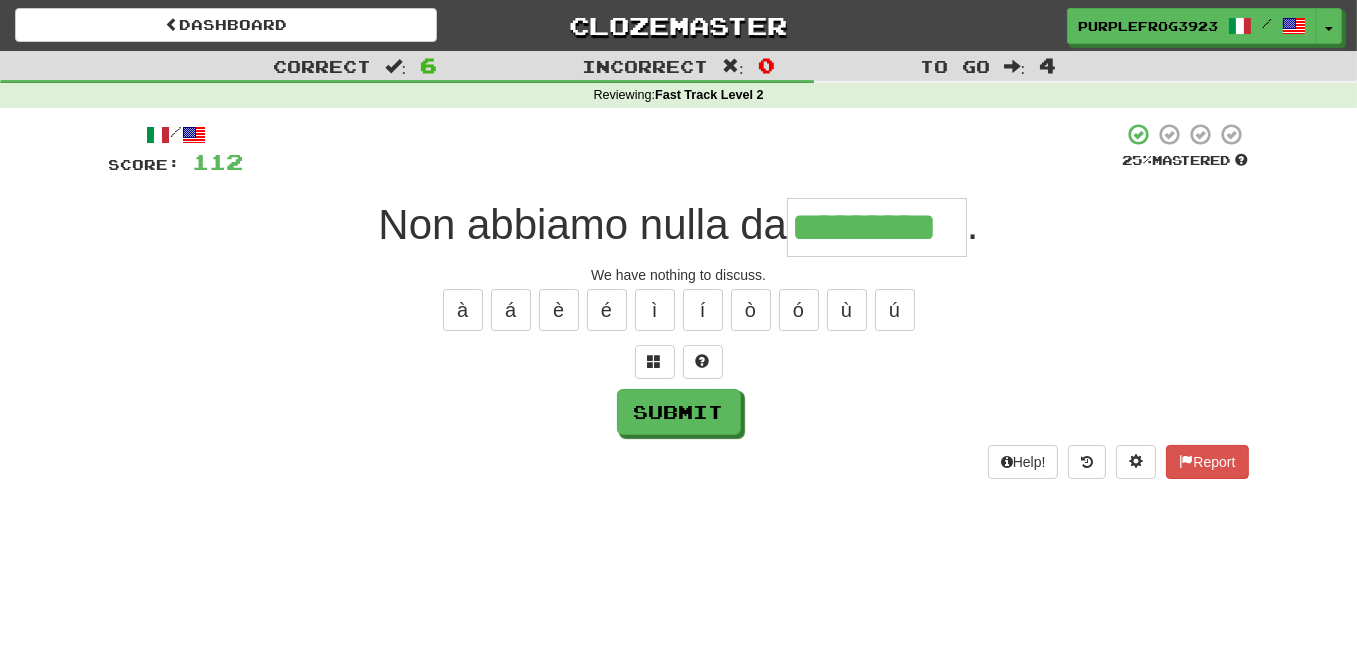 type on "*********" 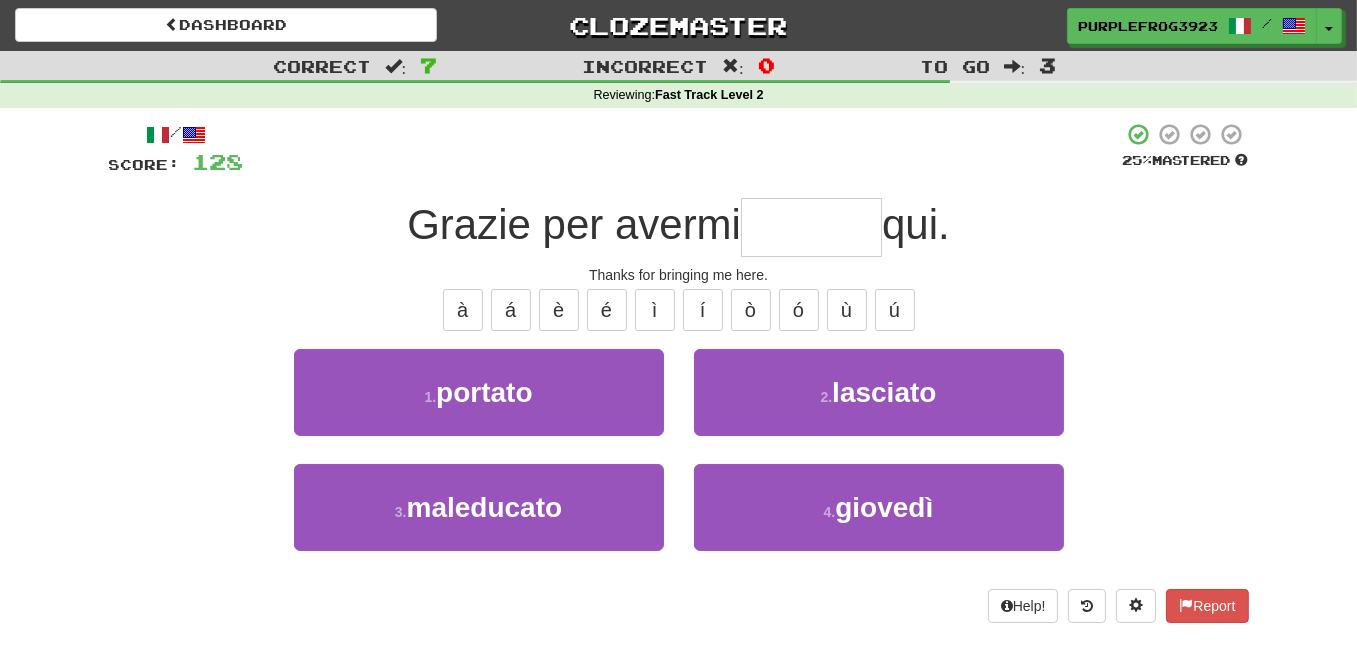 type on "*******" 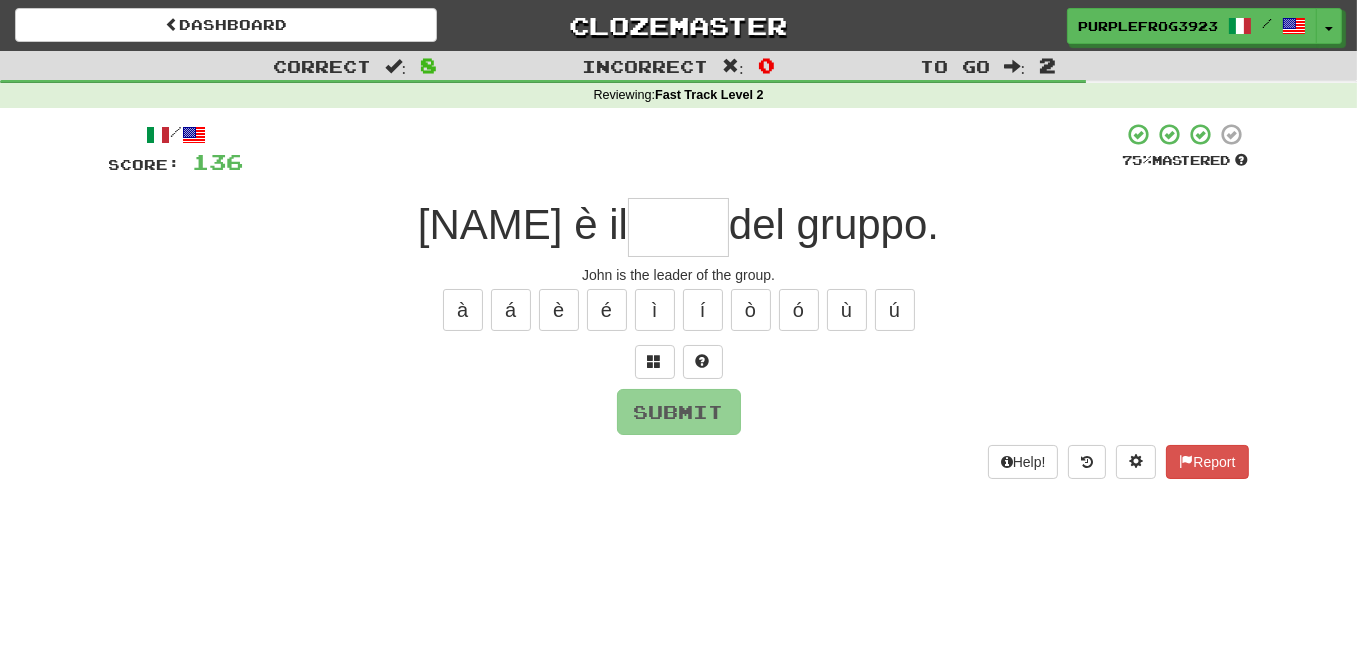 type on "*" 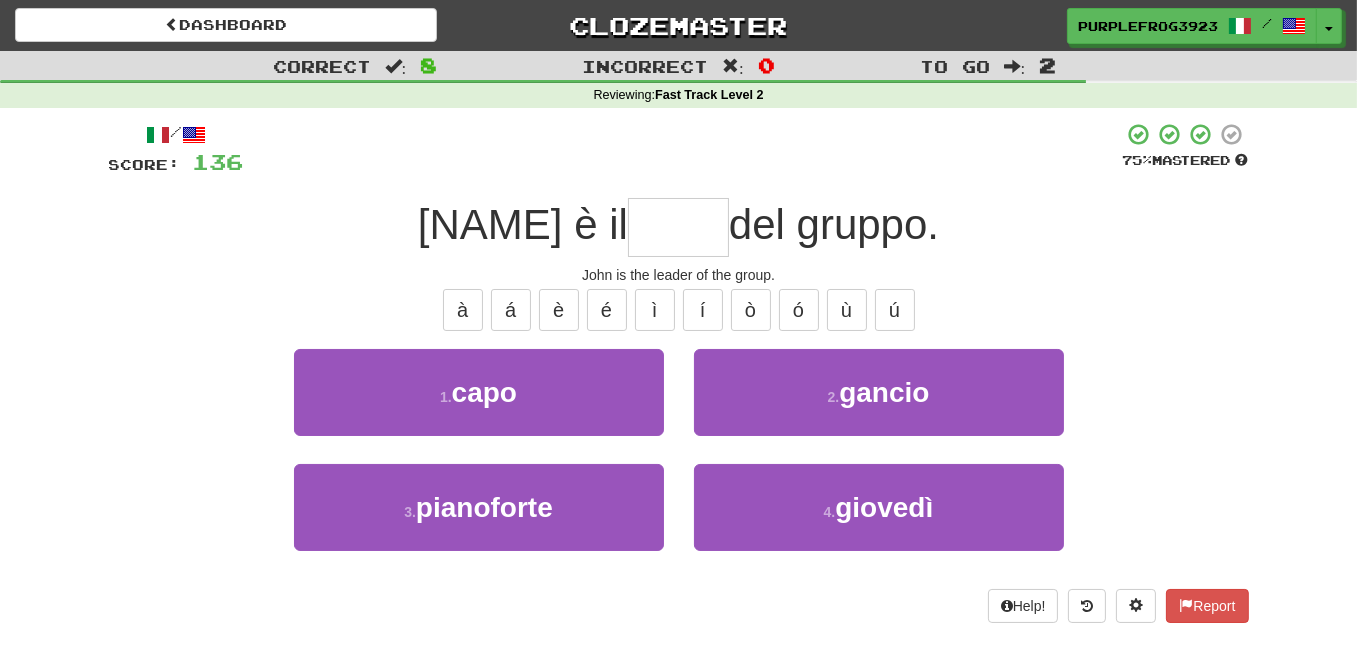 type on "****" 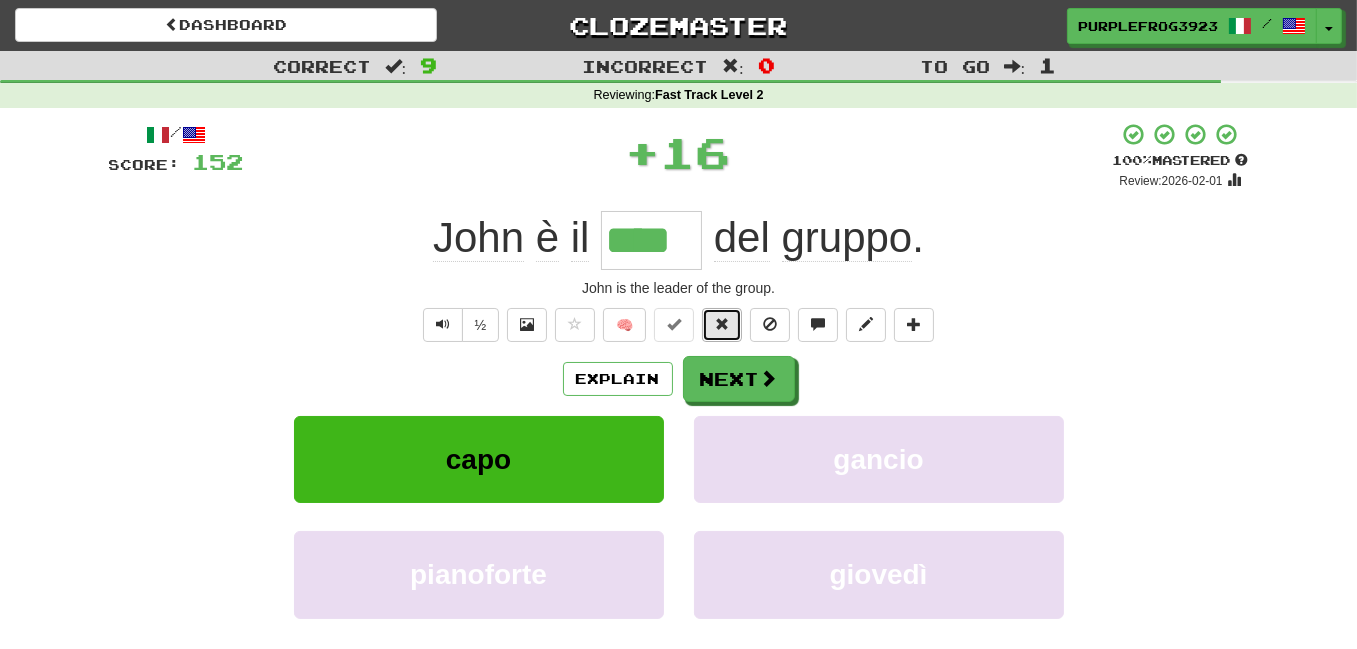 click at bounding box center (722, 325) 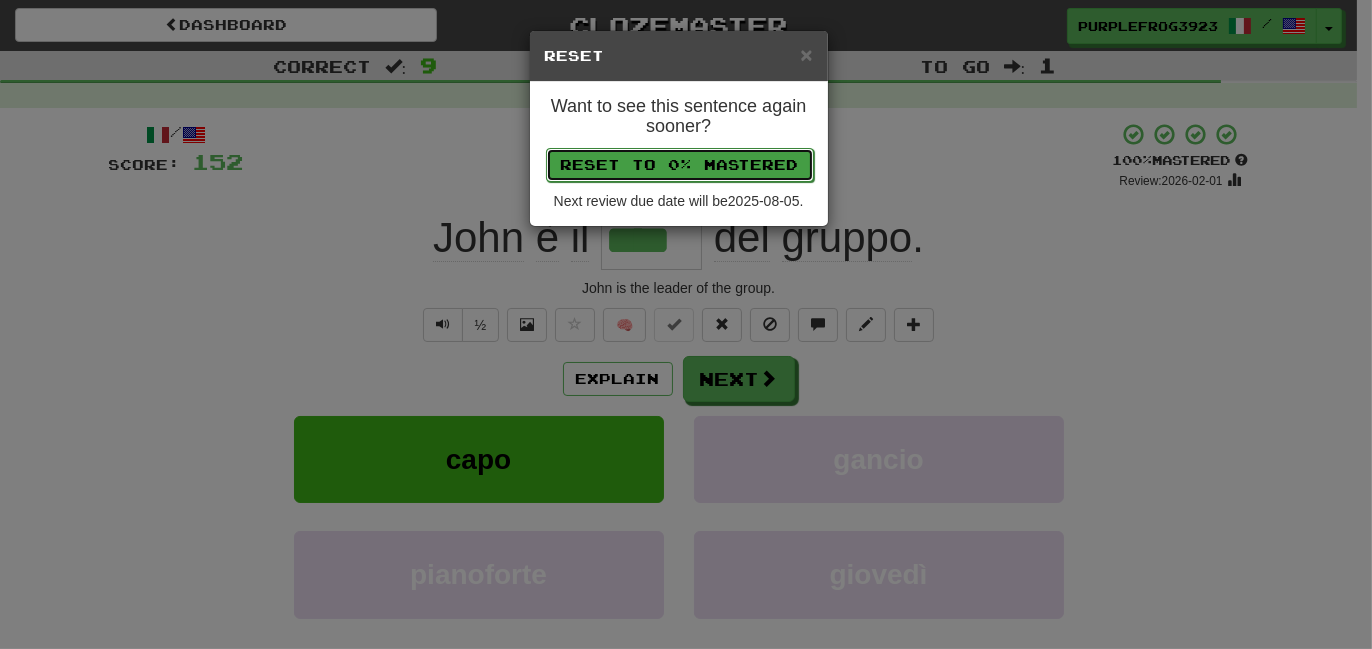 click on "Reset to 0% Mastered" at bounding box center [680, 165] 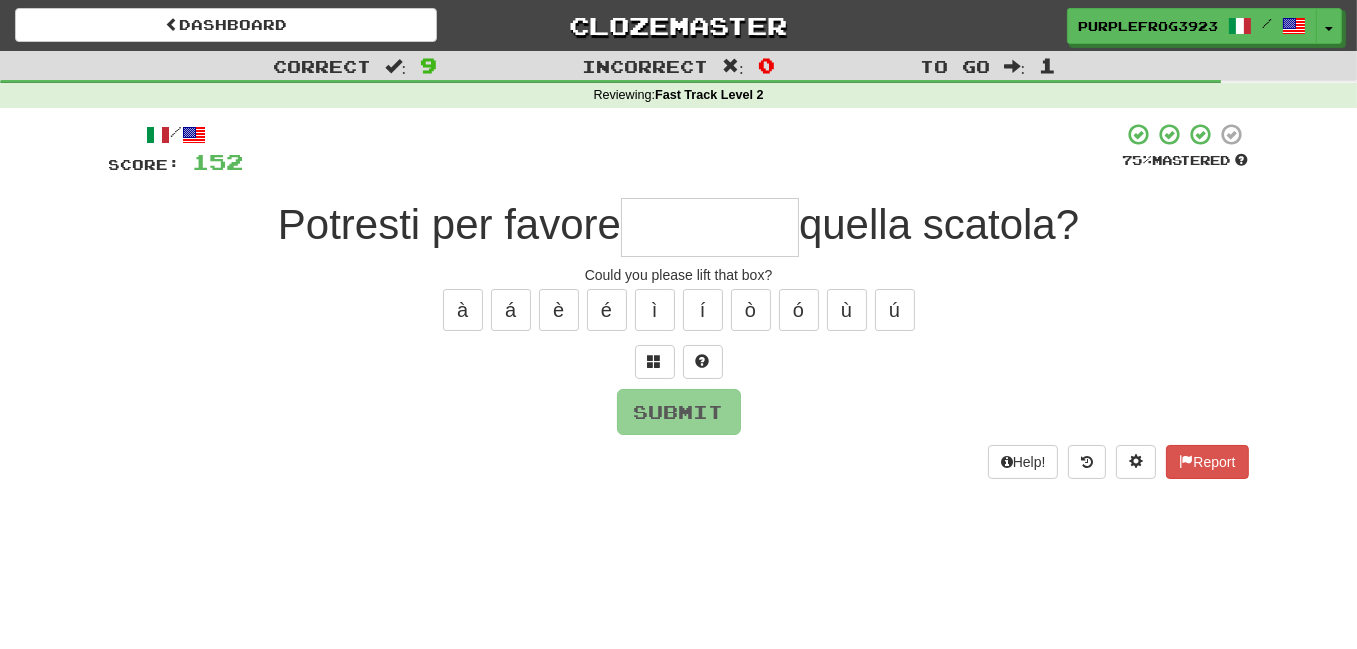 type on "*" 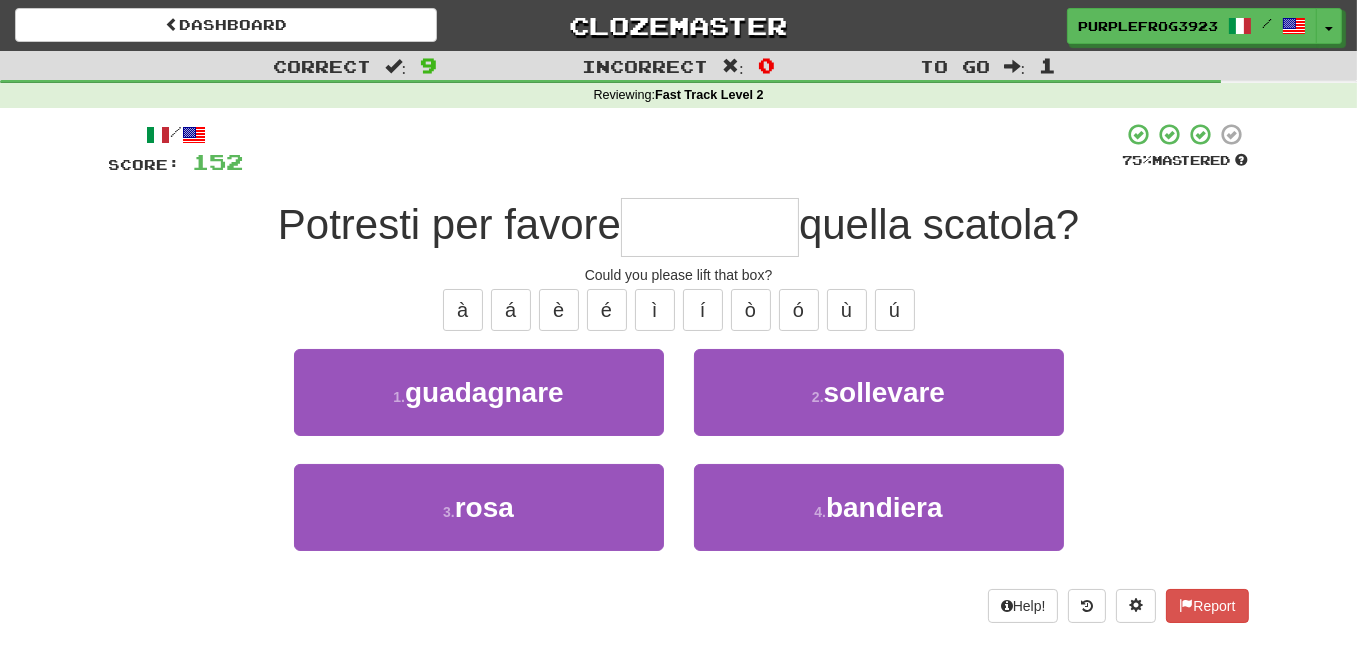 type on "*********" 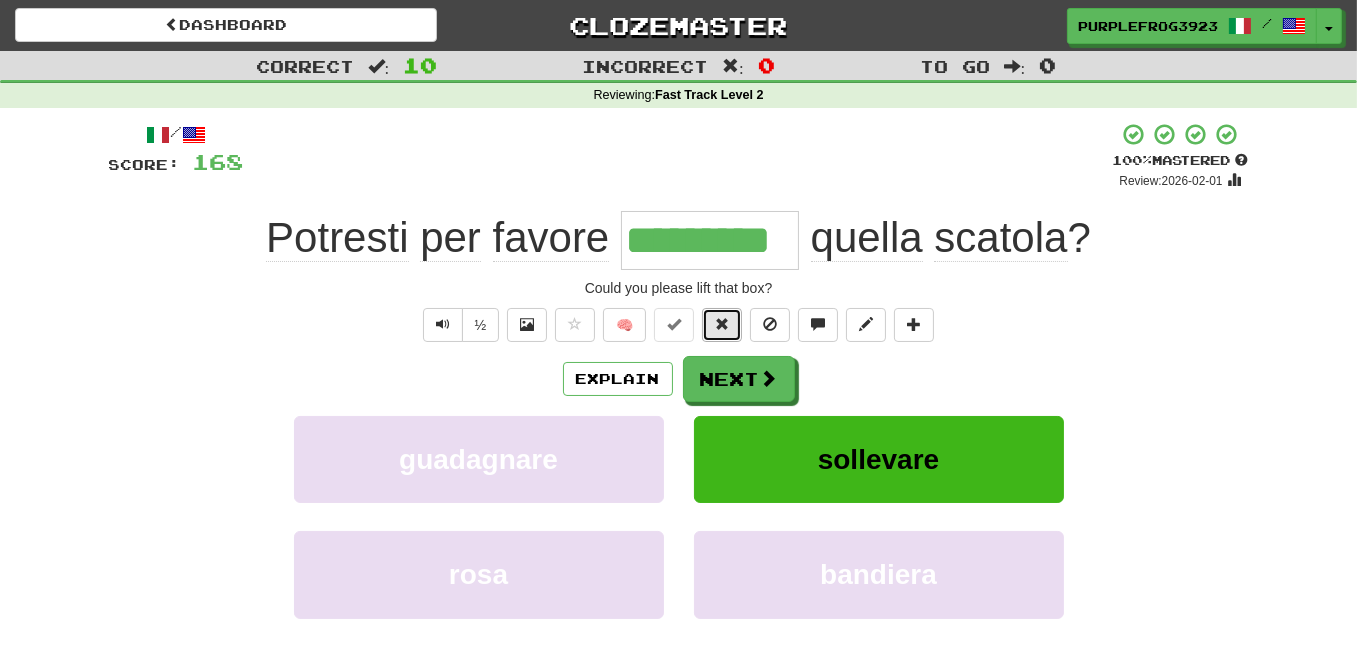 click at bounding box center [722, 324] 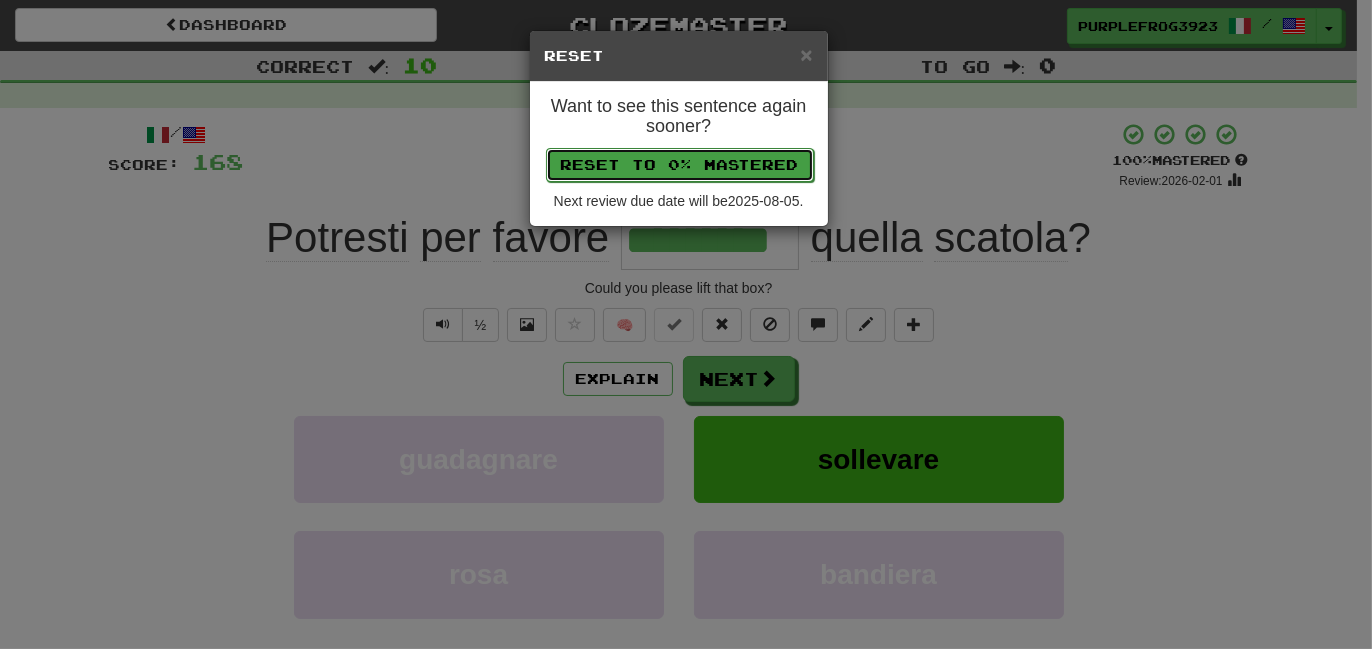click on "Reset to 0% Mastered" at bounding box center (680, 165) 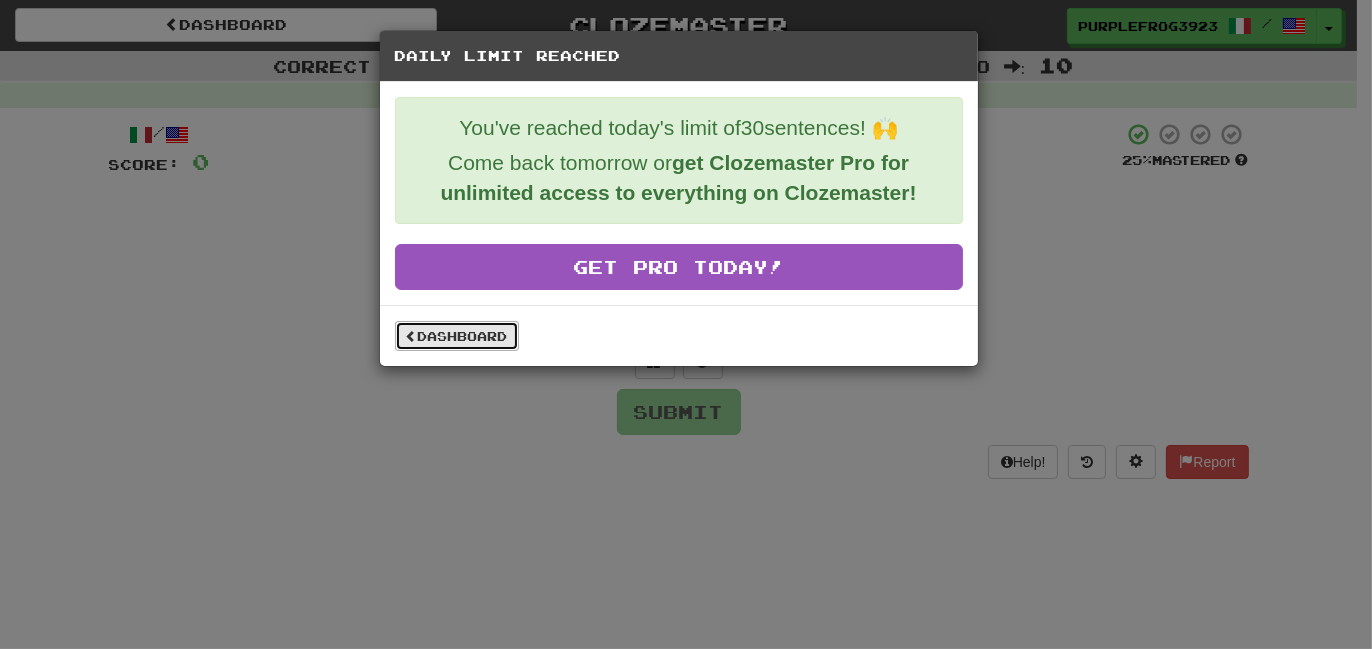 click on "Dashboard" at bounding box center (457, 336) 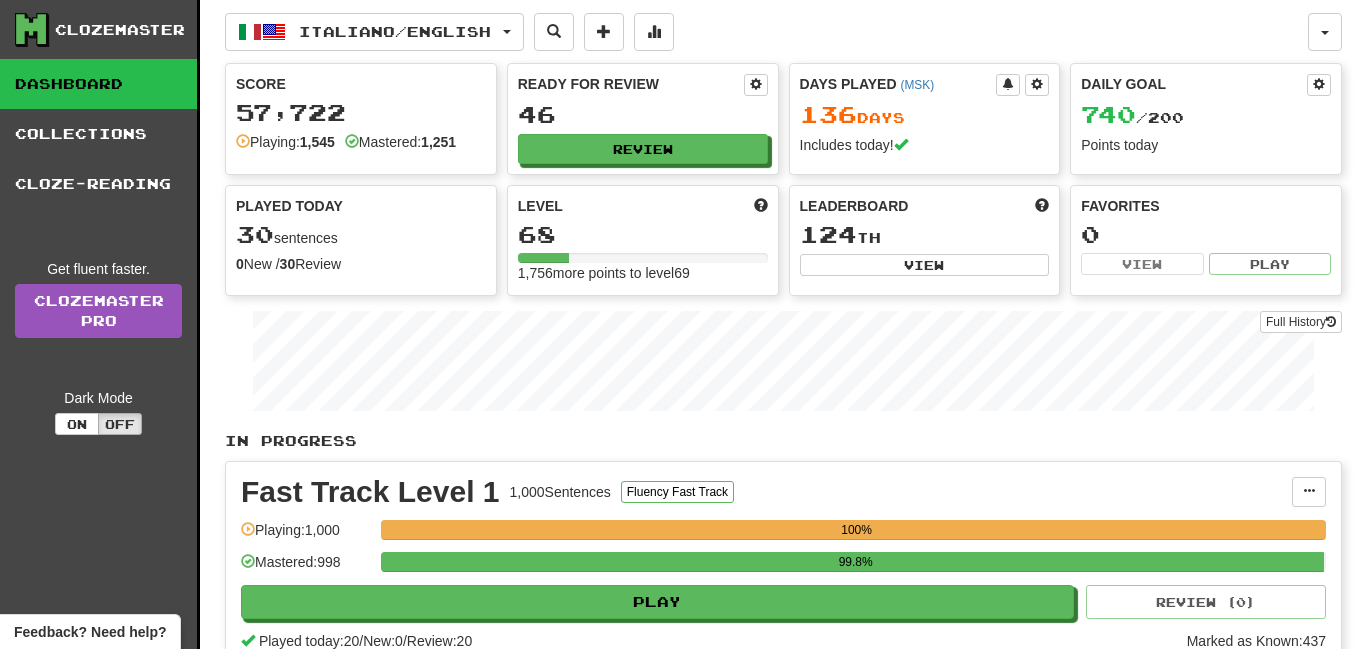 scroll, scrollTop: 0, scrollLeft: 0, axis: both 